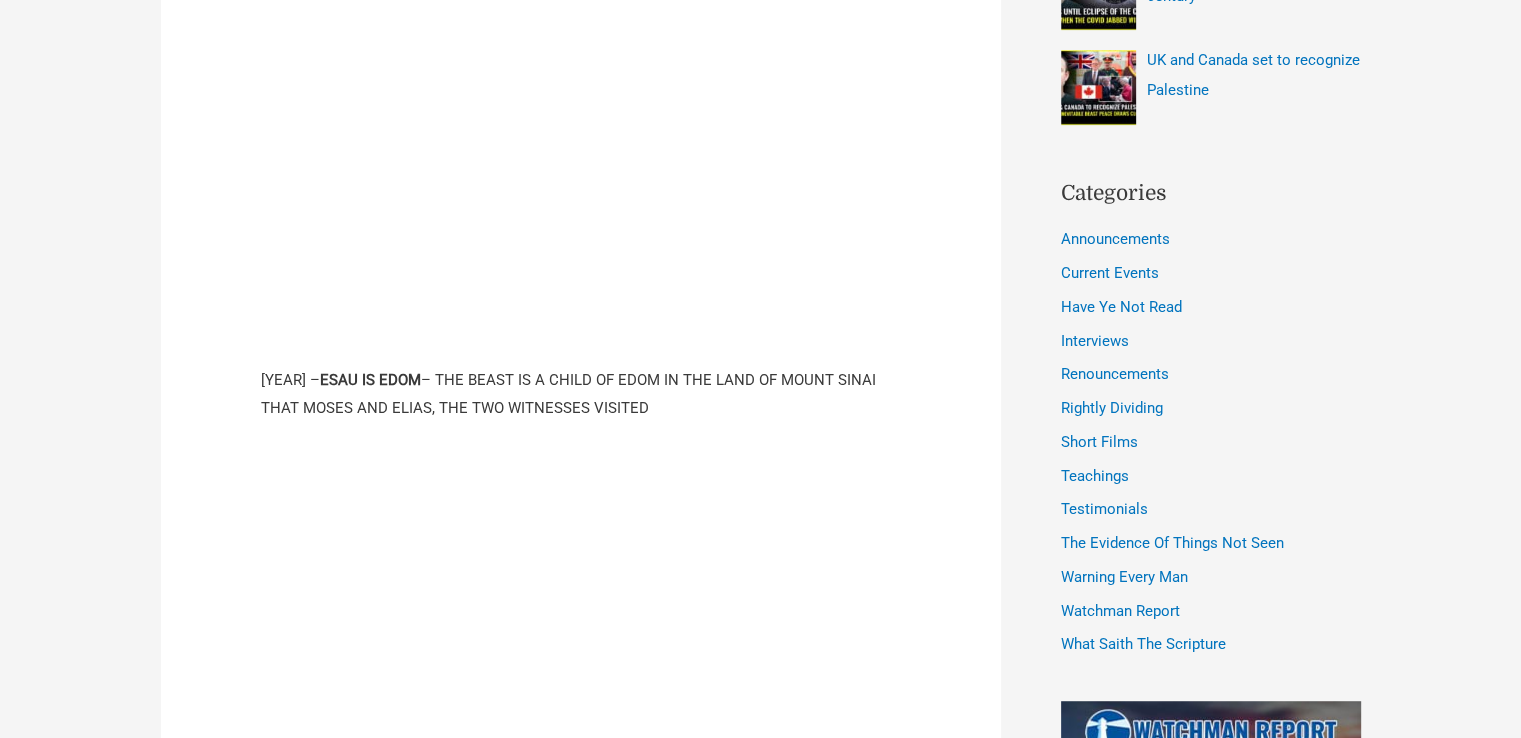 scroll, scrollTop: 1300, scrollLeft: 0, axis: vertical 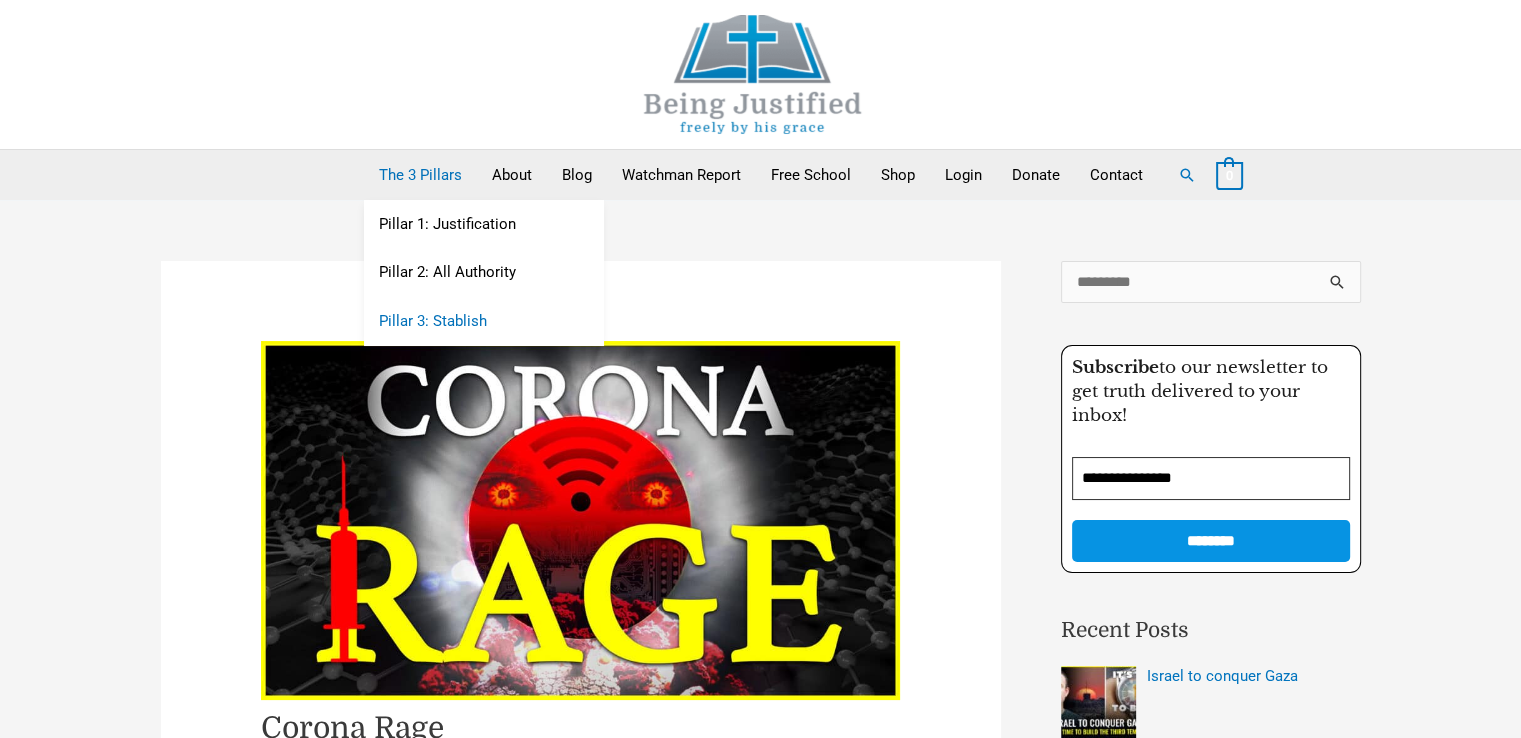 click on "Pillar 3: Stablish" at bounding box center [484, 322] 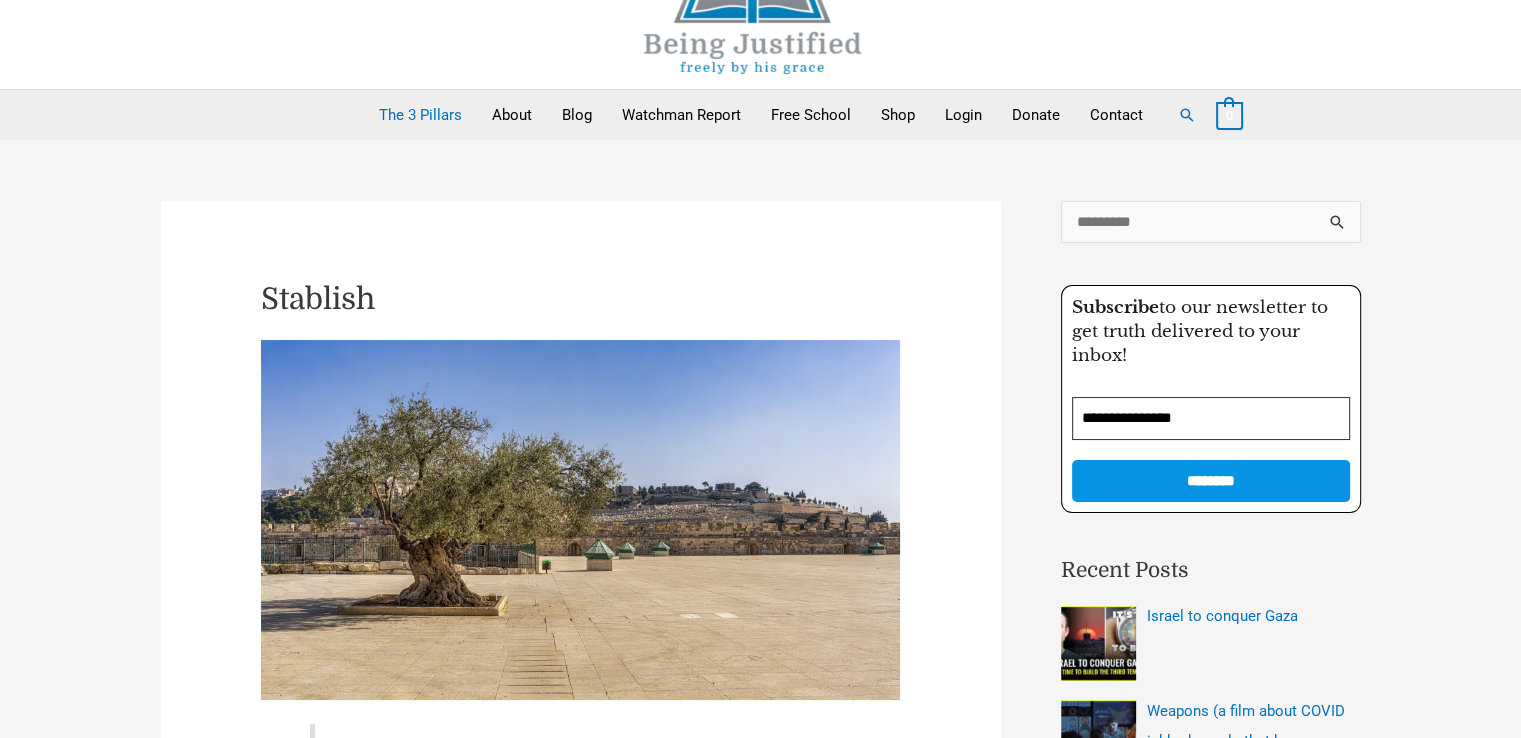 scroll, scrollTop: 0, scrollLeft: 0, axis: both 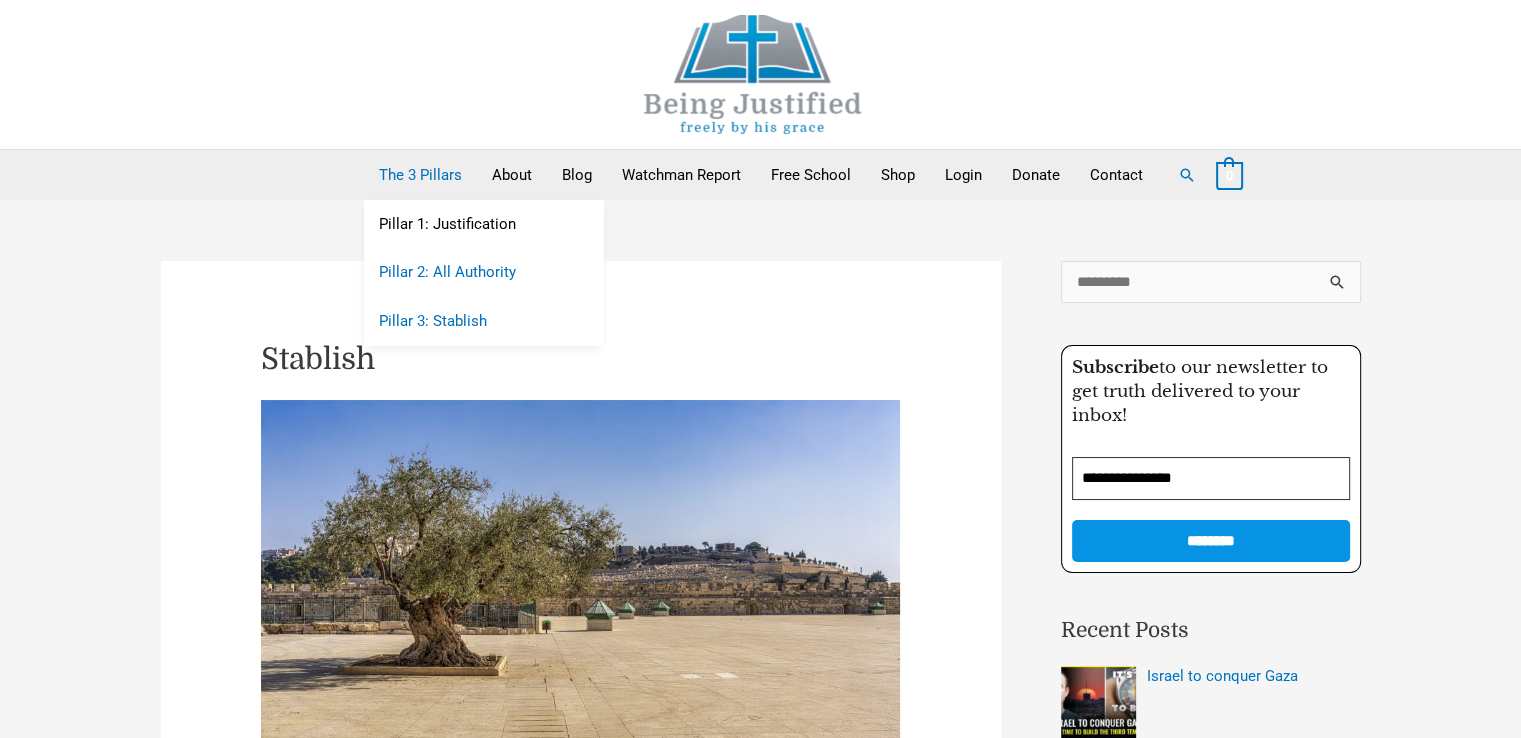click on "Pillar 2: All Authority" at bounding box center [484, 273] 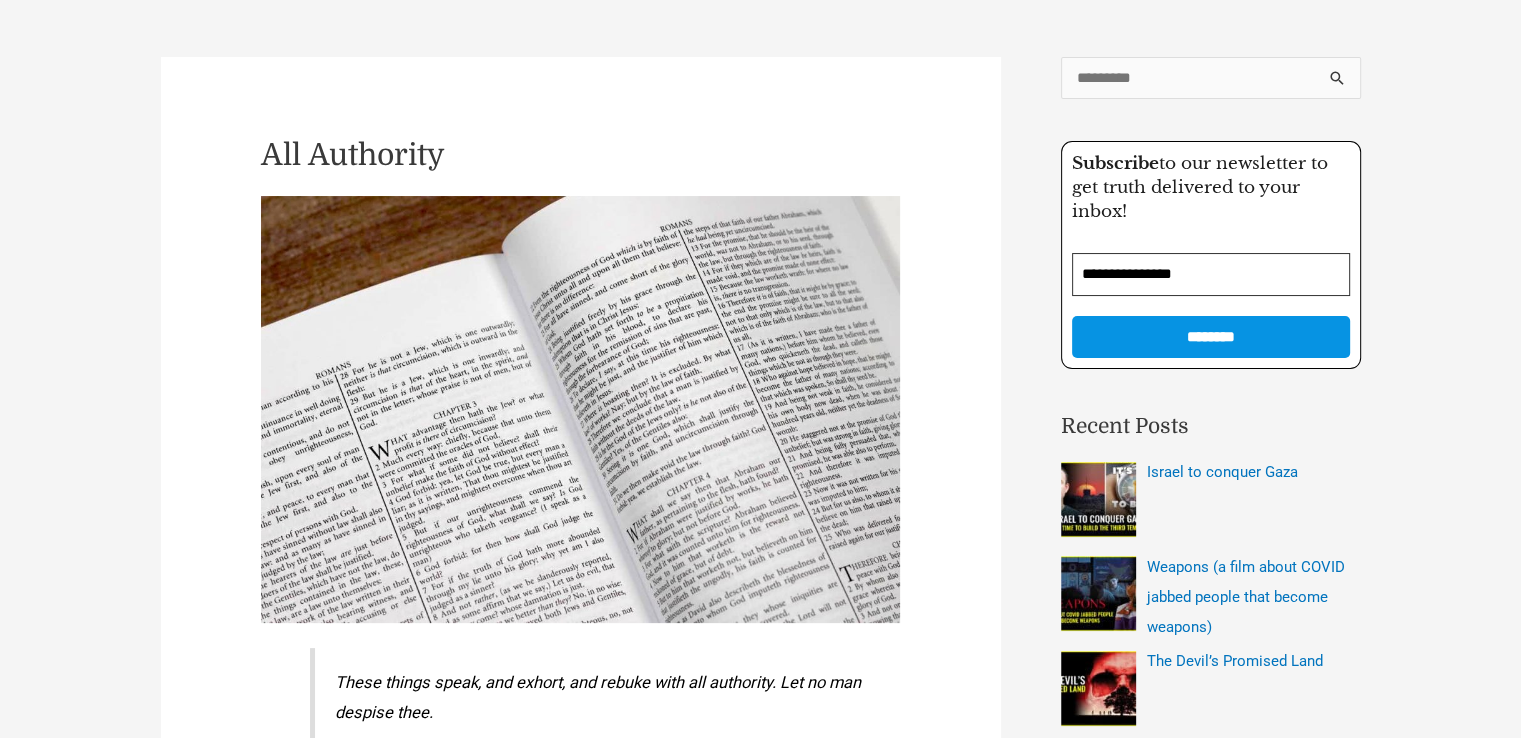 scroll, scrollTop: 0, scrollLeft: 0, axis: both 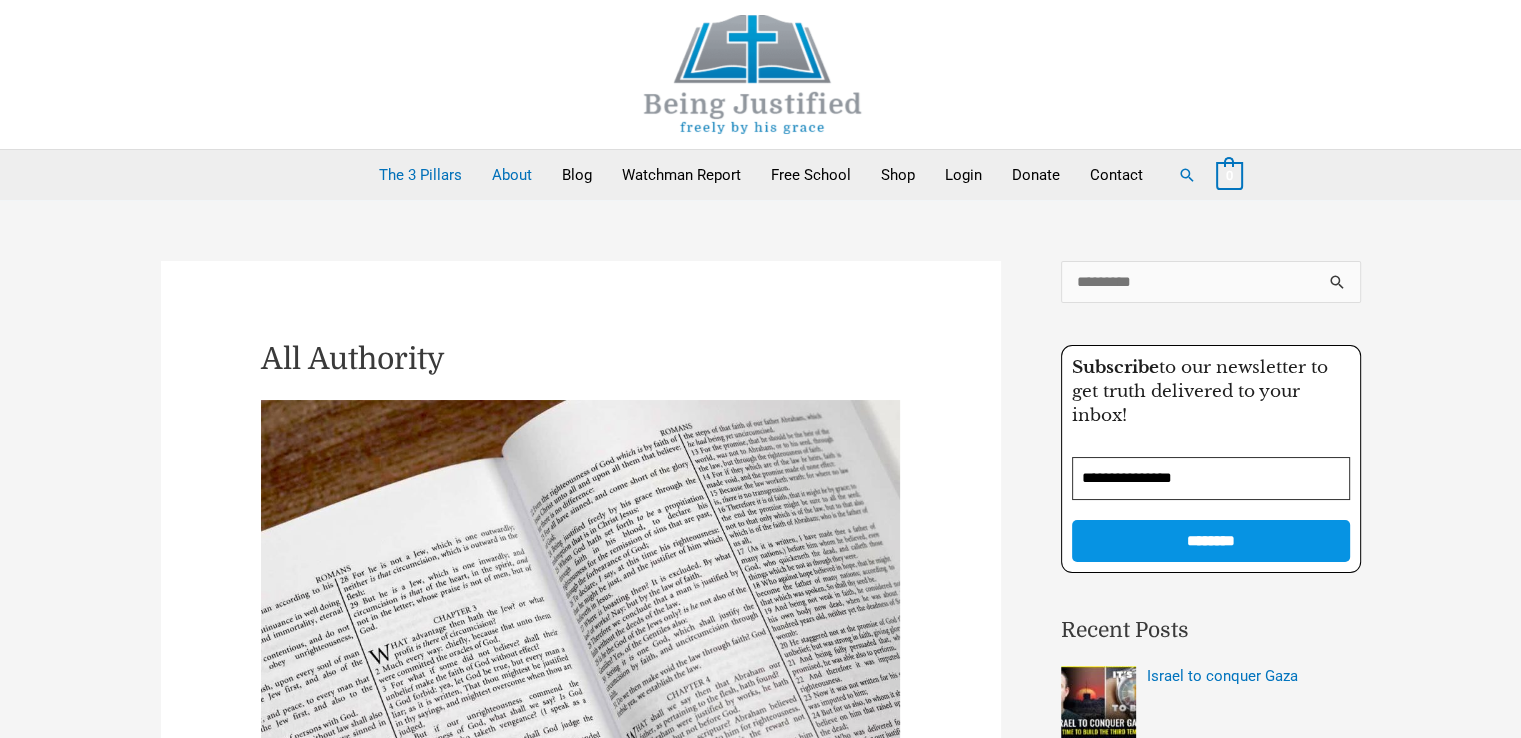 click on "About" at bounding box center [512, 175] 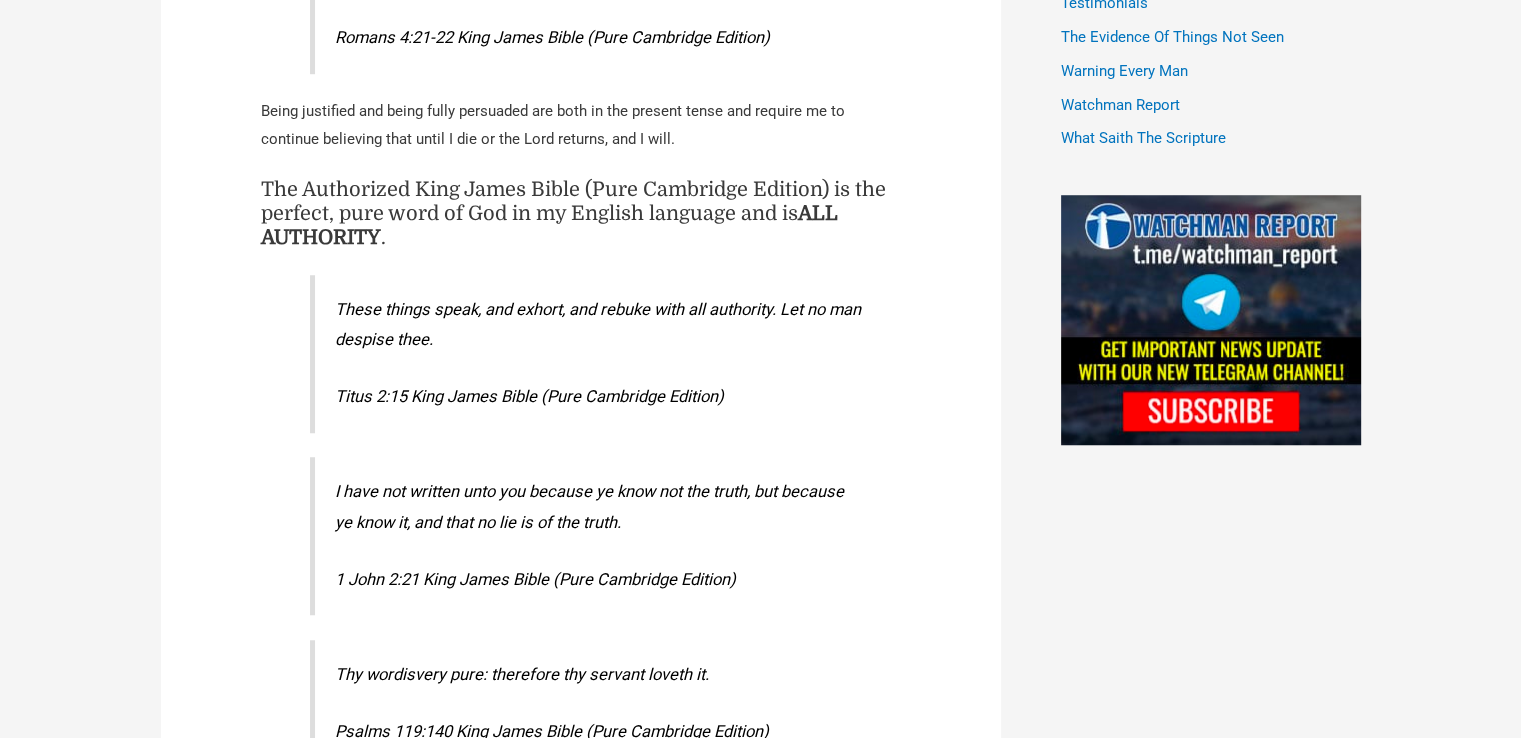 scroll, scrollTop: 1600, scrollLeft: 0, axis: vertical 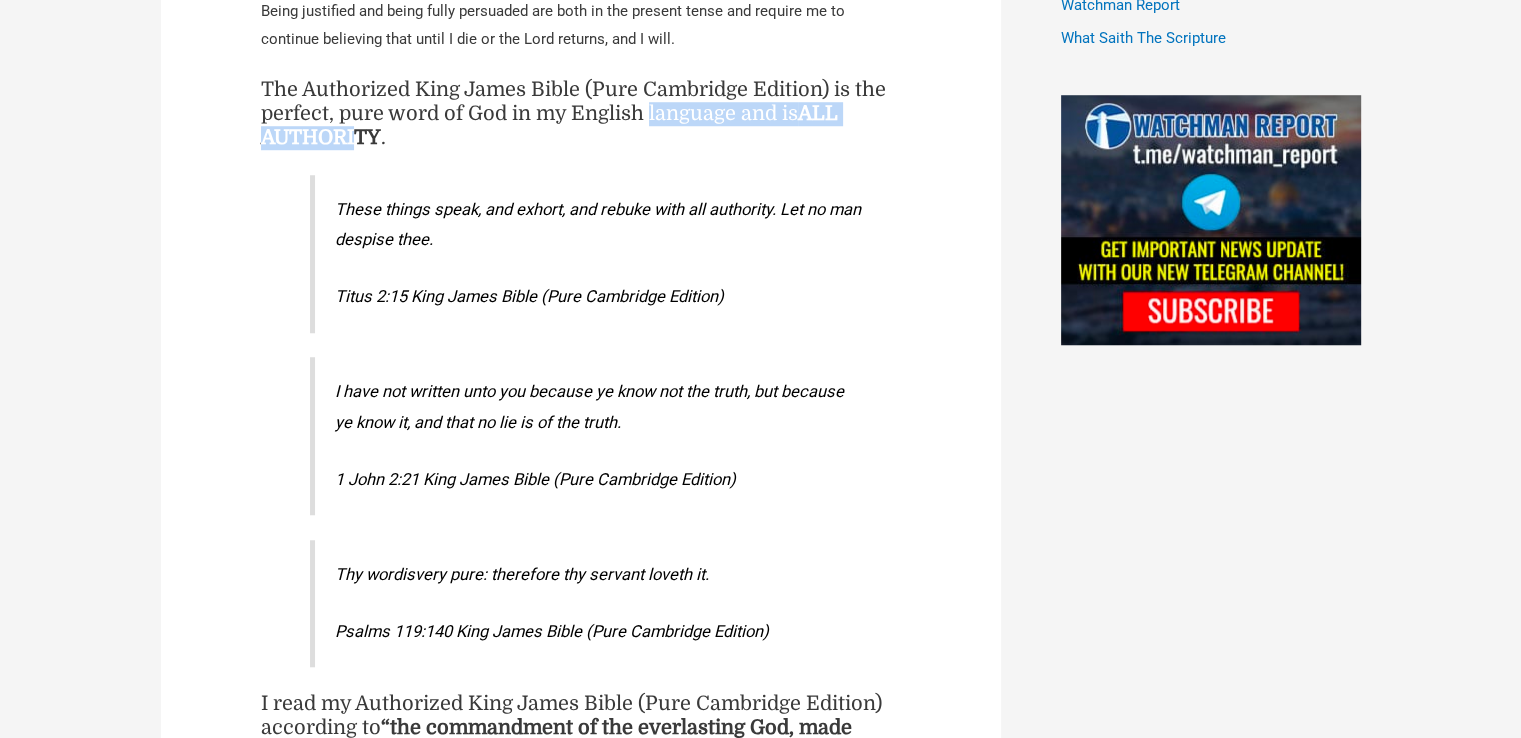 drag, startPoint x: 478, startPoint y: 137, endPoint x: 650, endPoint y: 117, distance: 173.15889 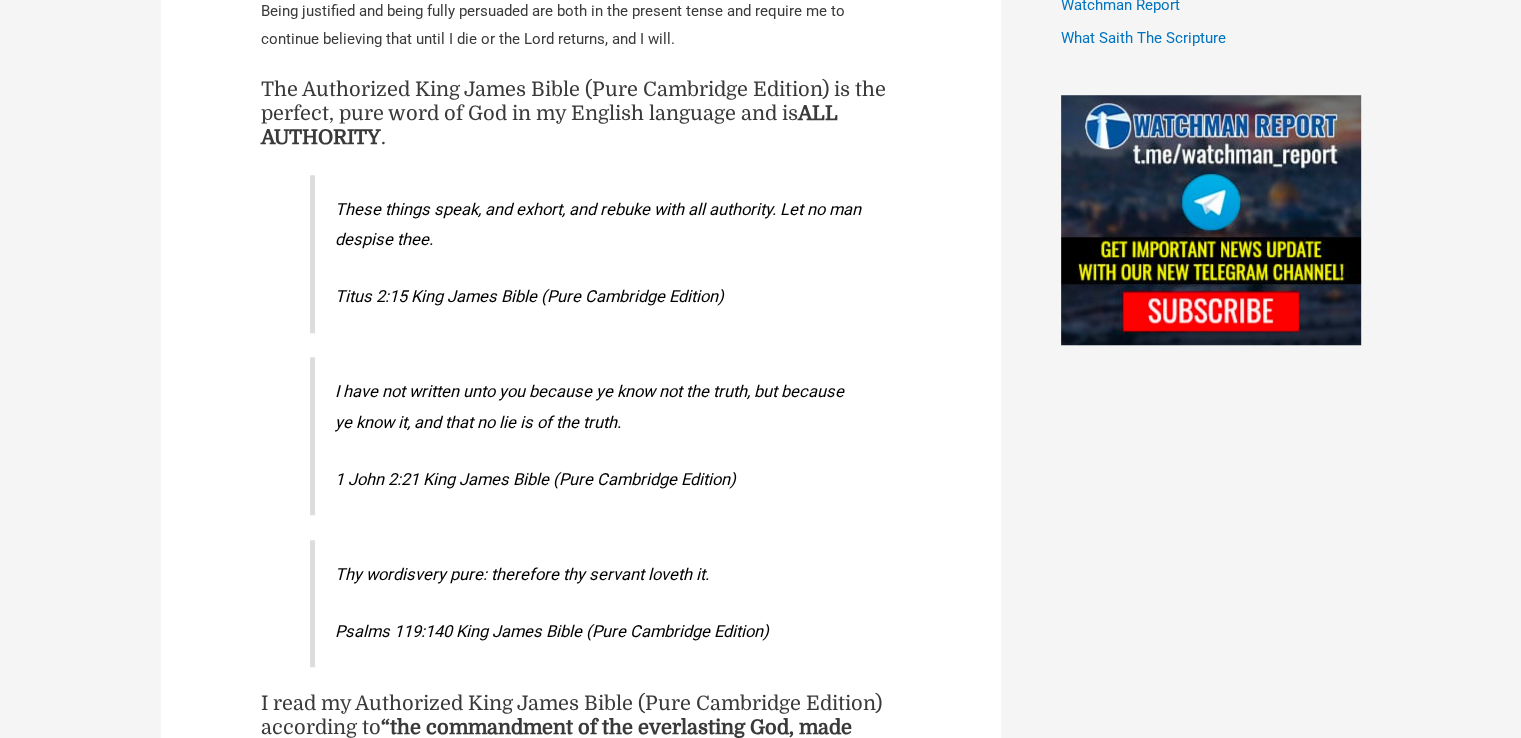 click on "The Authorized King James Bible (Pure Cambridge Edition) is the perfect, pure word of God in my English language and is  ALL AUTHORITY ." at bounding box center [581, 114] 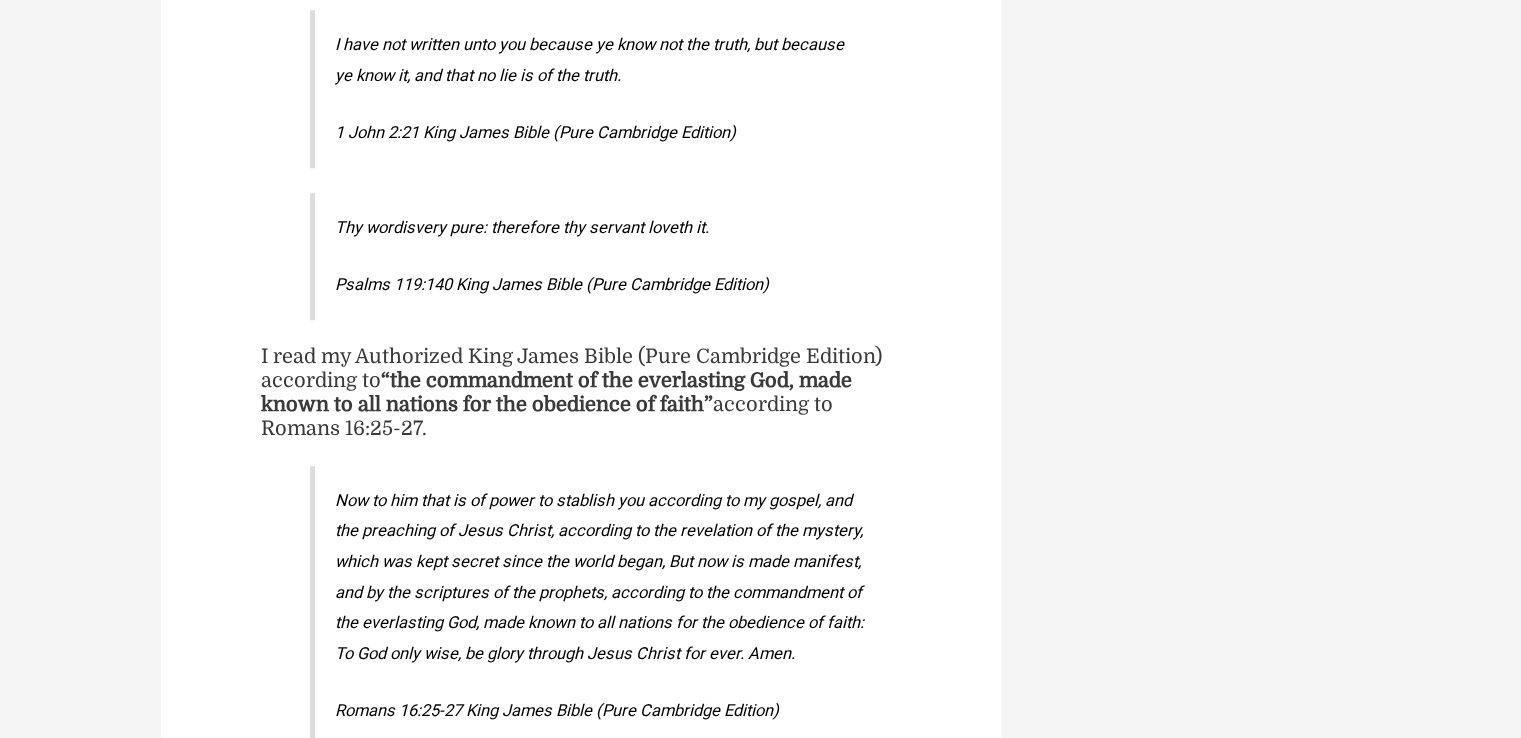 scroll, scrollTop: 2000, scrollLeft: 0, axis: vertical 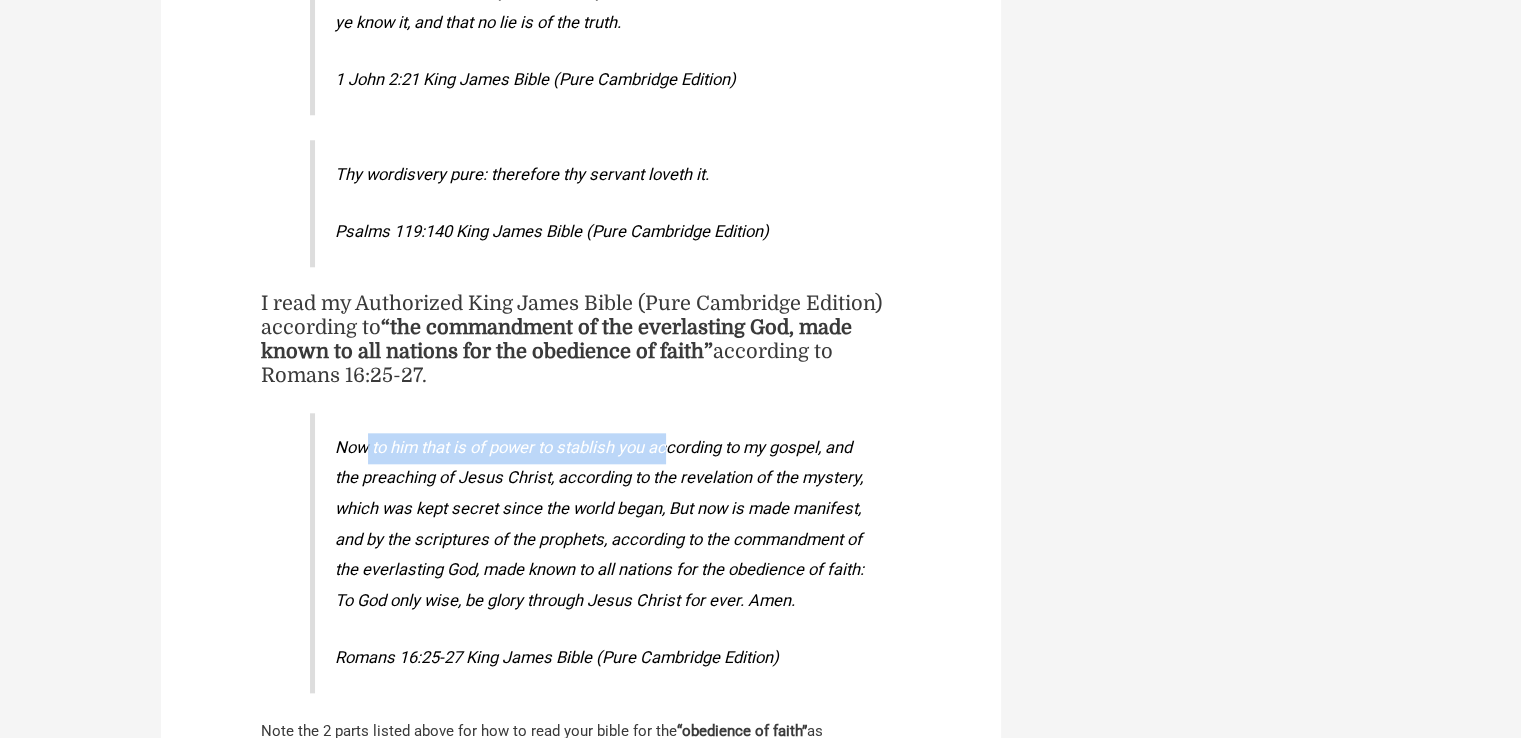 drag, startPoint x: 364, startPoint y: 452, endPoint x: 666, endPoint y: 454, distance: 302.00662 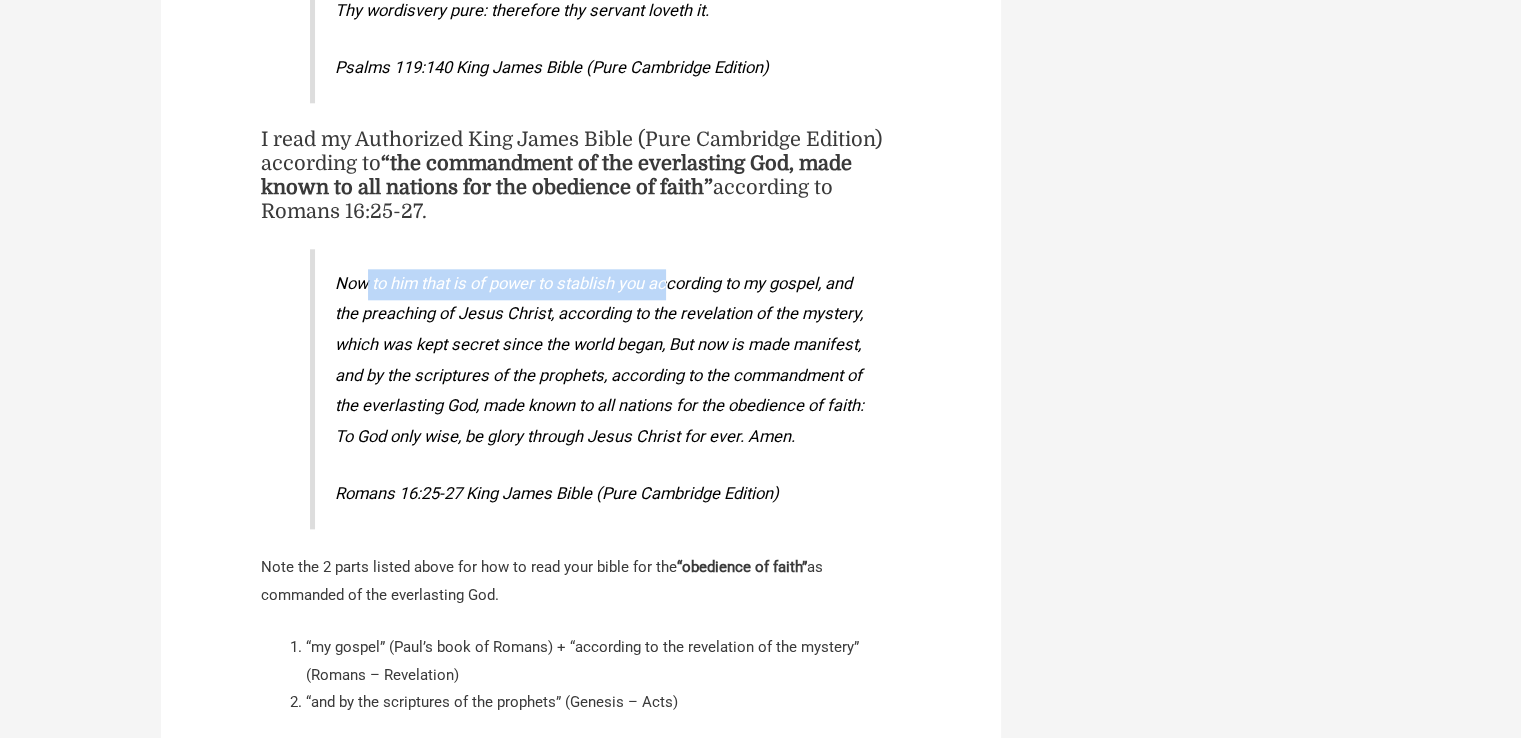 scroll, scrollTop: 2200, scrollLeft: 0, axis: vertical 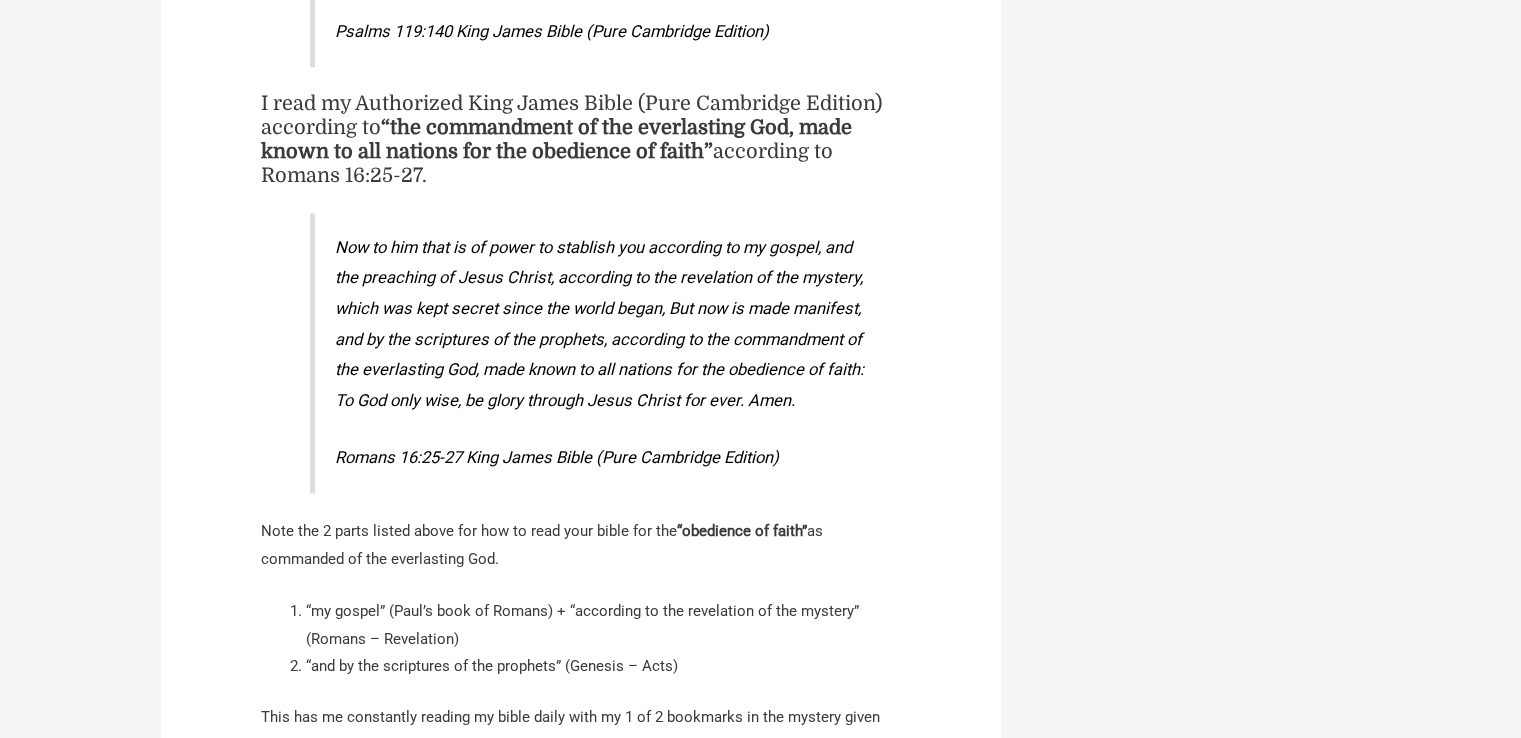 click on "About
I, Marco Antonio Ponce (the author of this website) believe in Jesus and have faith in his blood as payment for my sins, fully persuaded, knowing that what God has promised (eternal life) he is able to perform all pursuant to the doctrine of justification taught aright to me in the Authorized King James Bible in the book of Romans chapter 3:24-26.
The 3 pillars of doctrine I believe:
JUSTIFICATION
ALL AUTHORITY
STABLISH
Justification  is found in Romans 3:24-26 of an Authorized King James Bible (Pure Cambridge Edition)
Being justified freely by his grace through the redemption that is in Christ Jesus: Whom God hath set forth to be a propitiation through faith in his blood, to declare his righteousness for the remission of sins that are past, through the forbearance of God; To declare, I say, at this time his righteousness: that he might be just, and the justifier of him which believeth in Jesus.
." at bounding box center (581, -132) 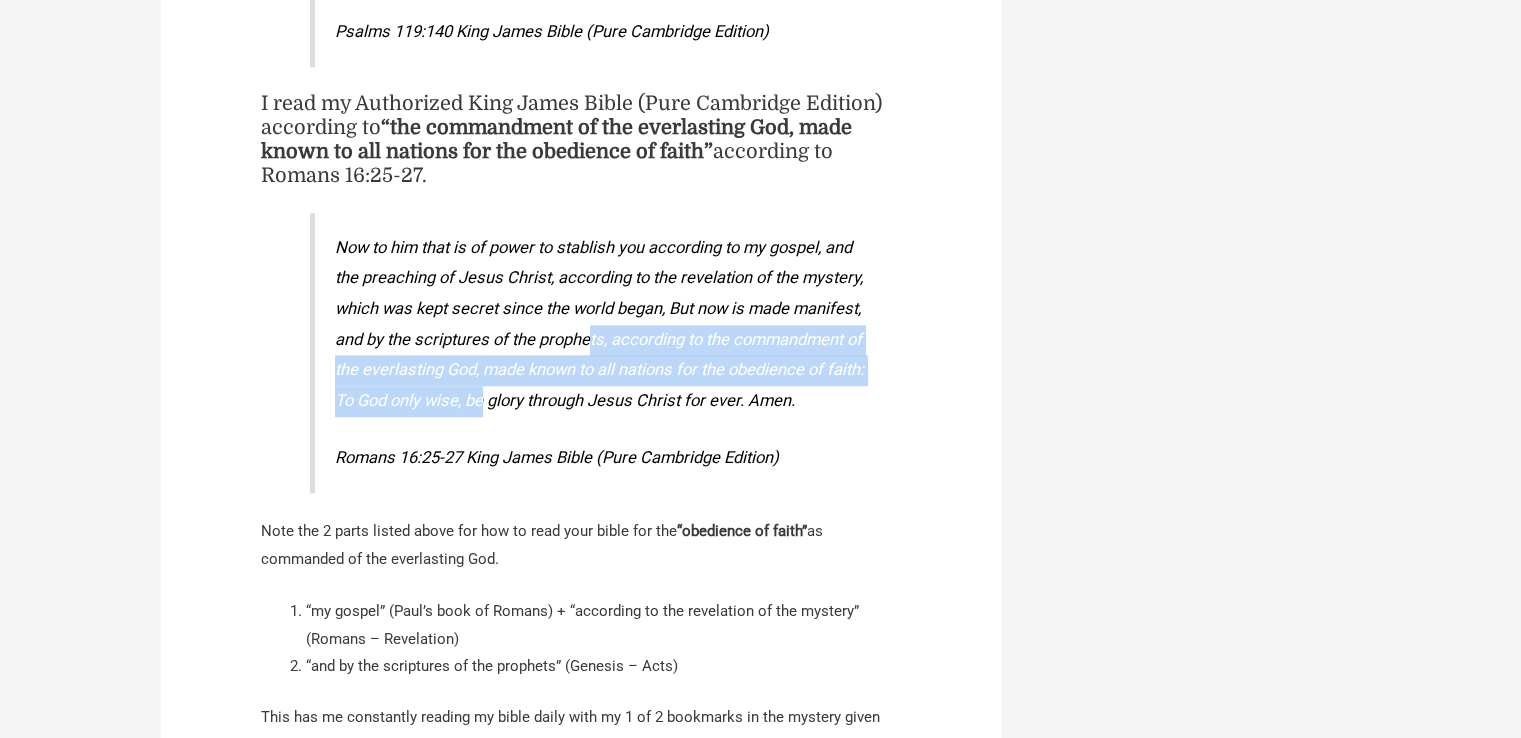 drag, startPoint x: 587, startPoint y: 342, endPoint x: 522, endPoint y: 393, distance: 82.61961 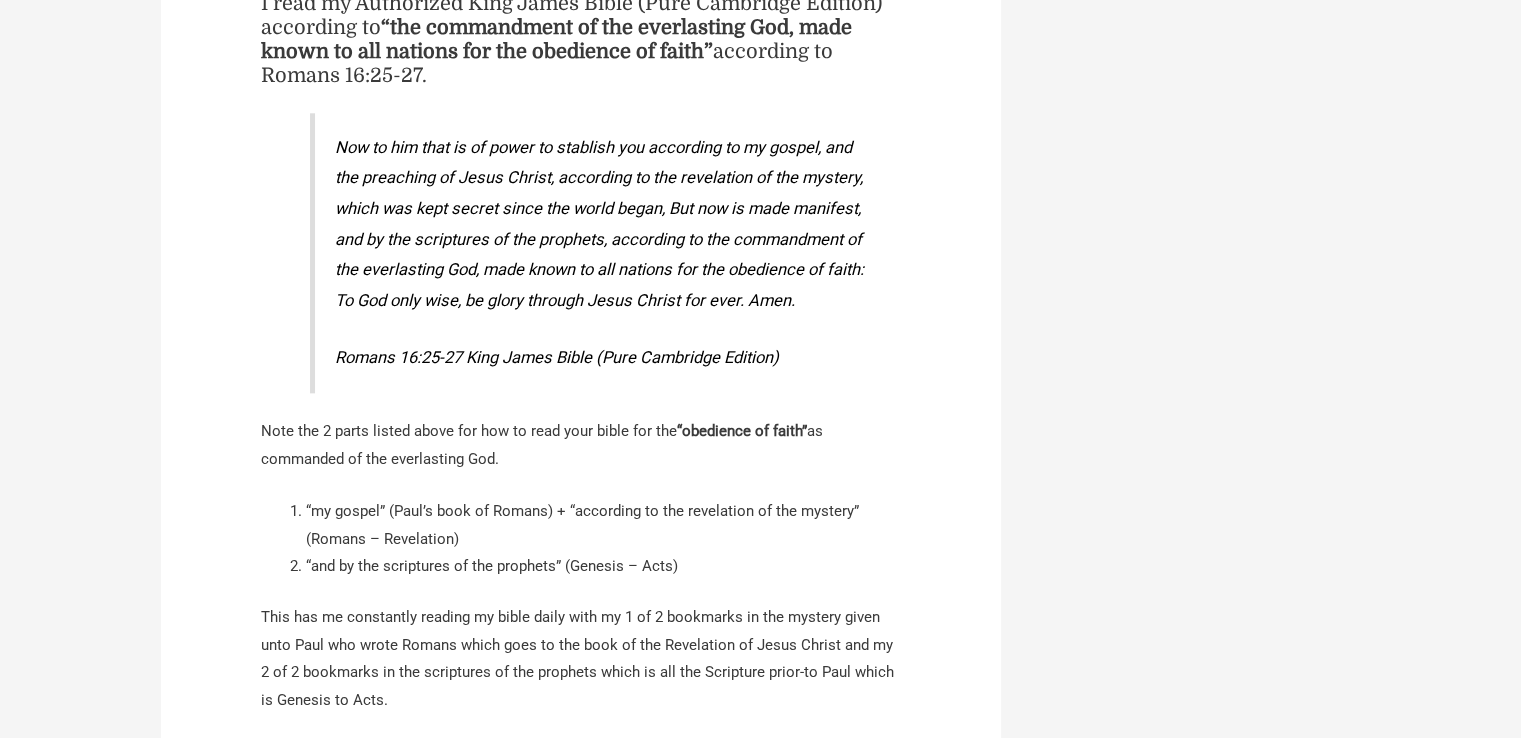 click on "Now to him that is of power to stablish you according to my gospel, and the preaching of Jesus Christ, according to the revelation of the mystery, which was kept secret since the world began, But now is made manifest, and by the scriptures of the prophets, according to the commandment of the everlasting God, made known to all nations for the obedience of faith: To God only wise, be glory through Jesus Christ for ever. Amen. Romans 16:25-27 King James Bible (Pure Cambridge Edition)" at bounding box center [597, 253] 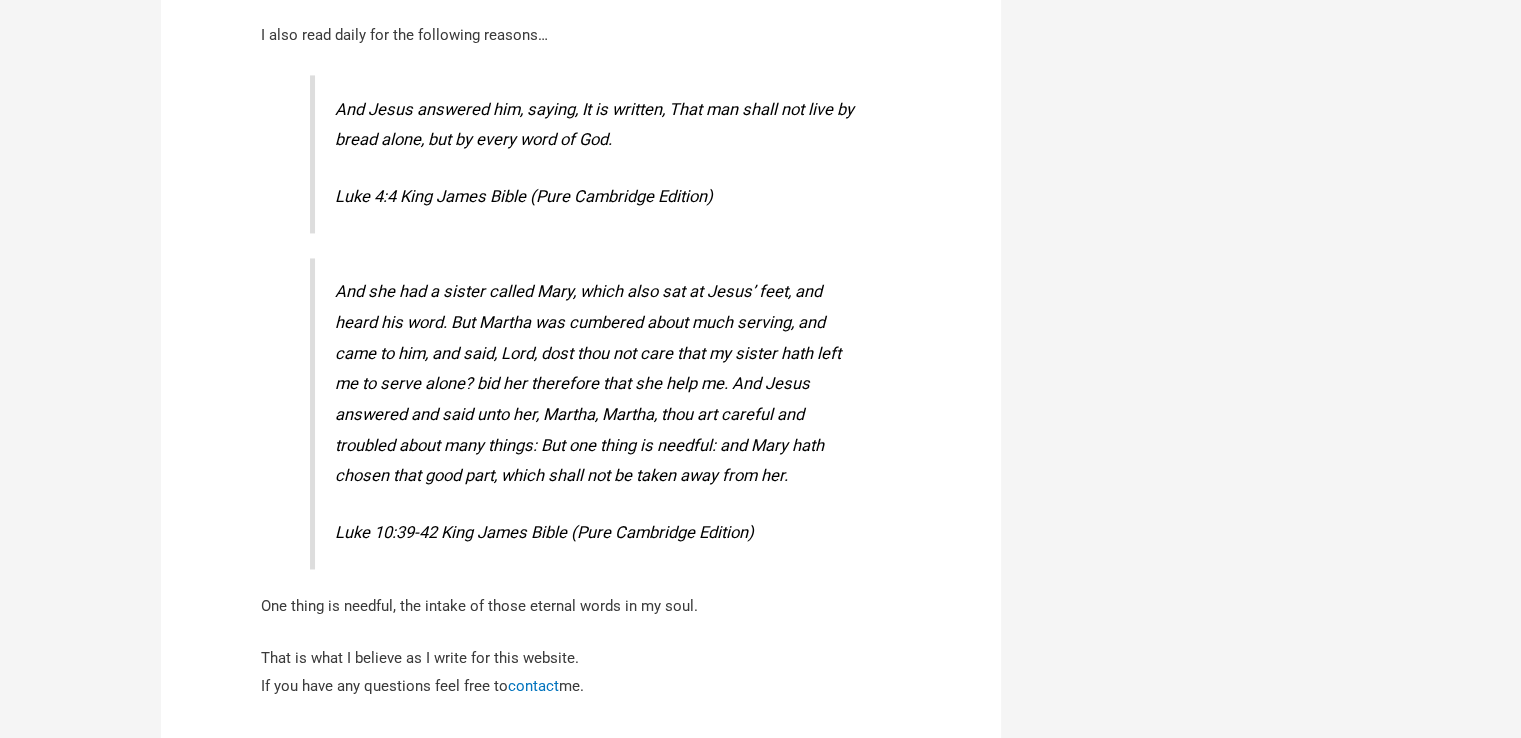scroll, scrollTop: 3100, scrollLeft: 0, axis: vertical 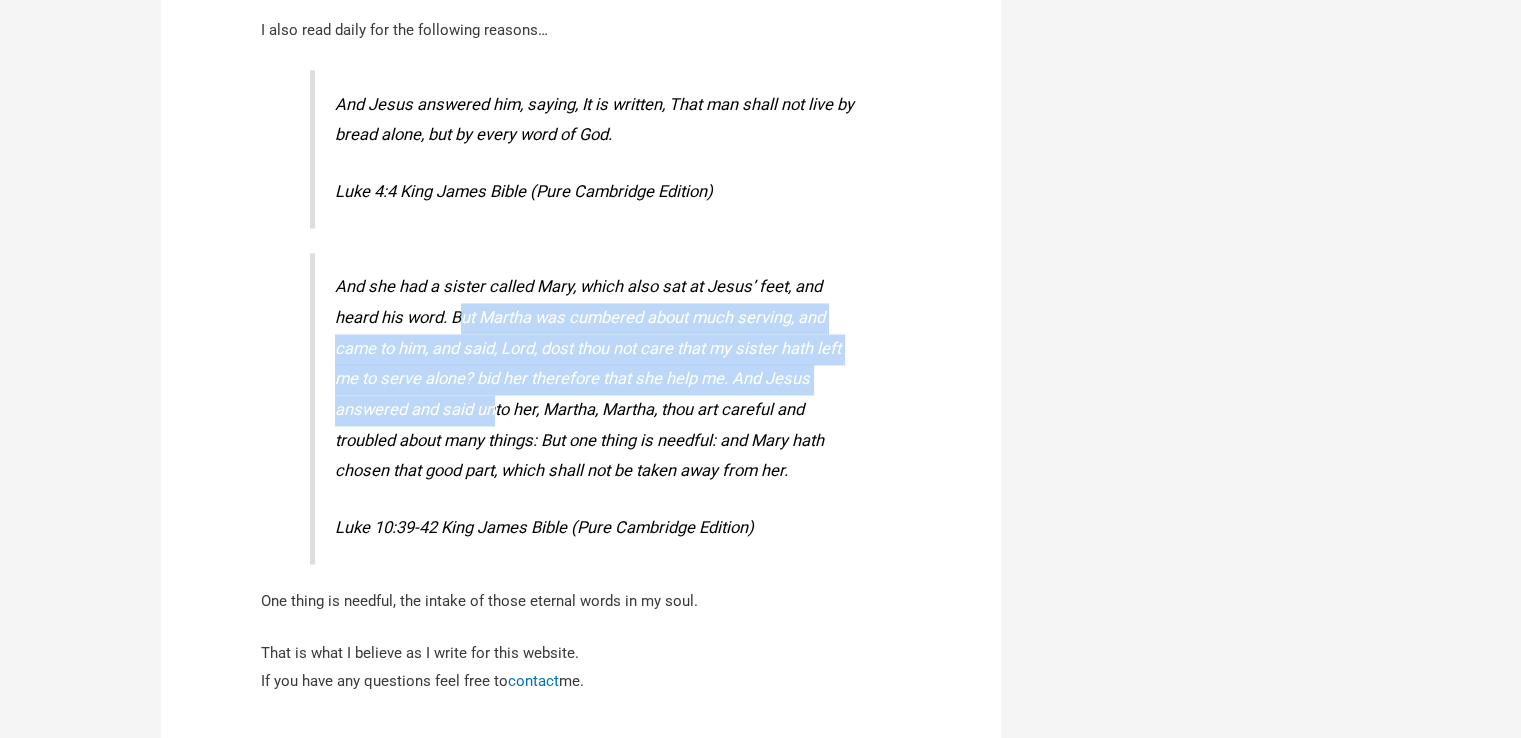 drag, startPoint x: 483, startPoint y: 325, endPoint x: 494, endPoint y: 403, distance: 78.77182 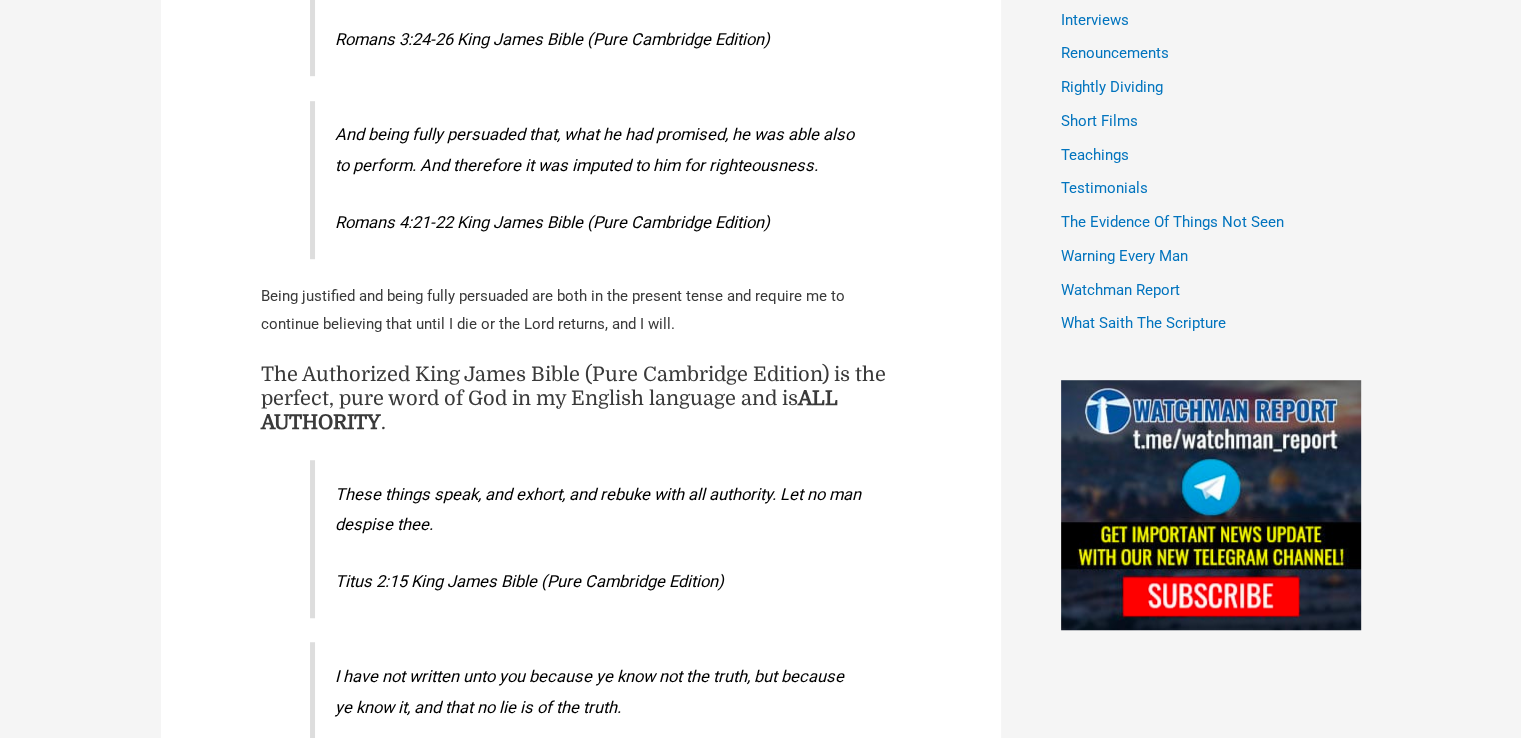 scroll, scrollTop: 1100, scrollLeft: 0, axis: vertical 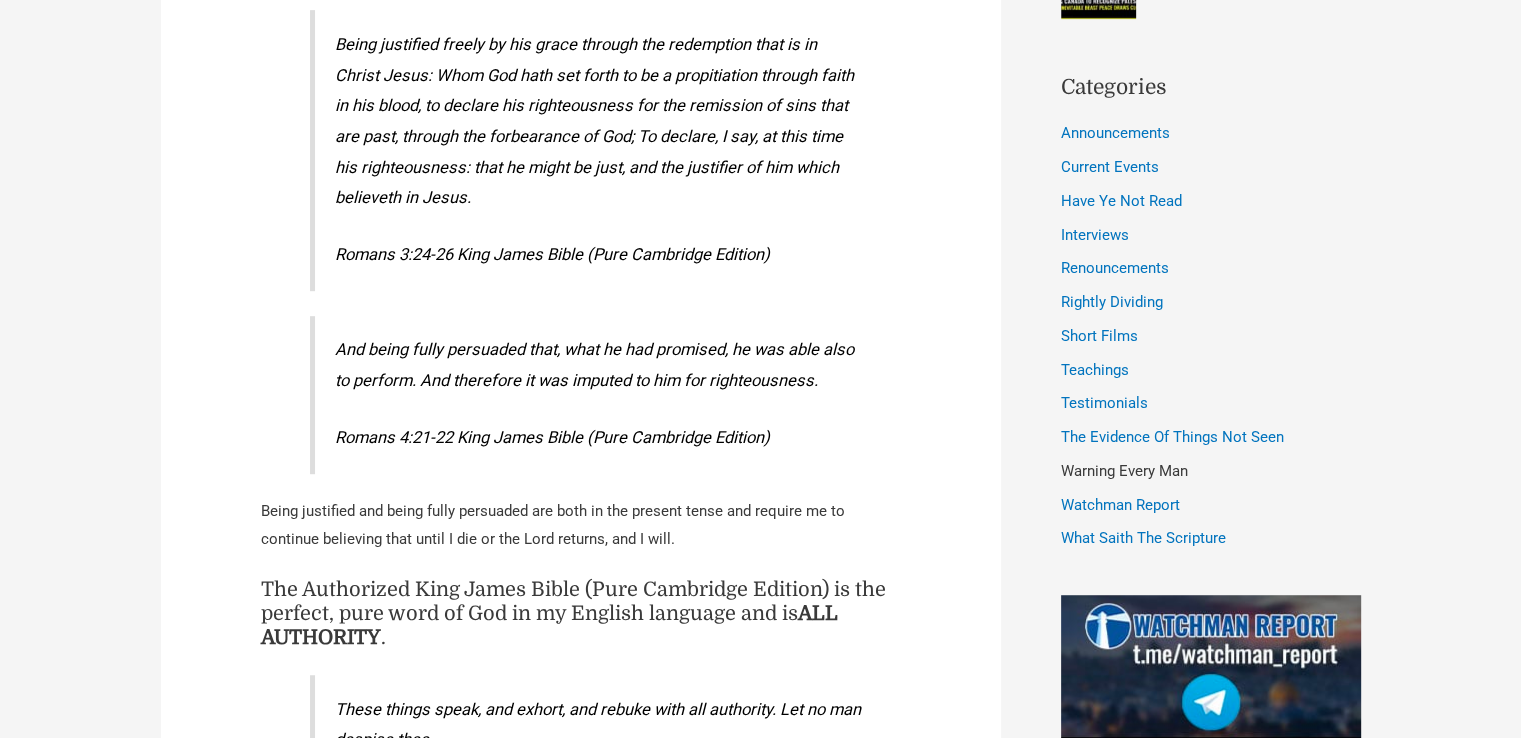 click on "Warning Every Man" at bounding box center [1124, 471] 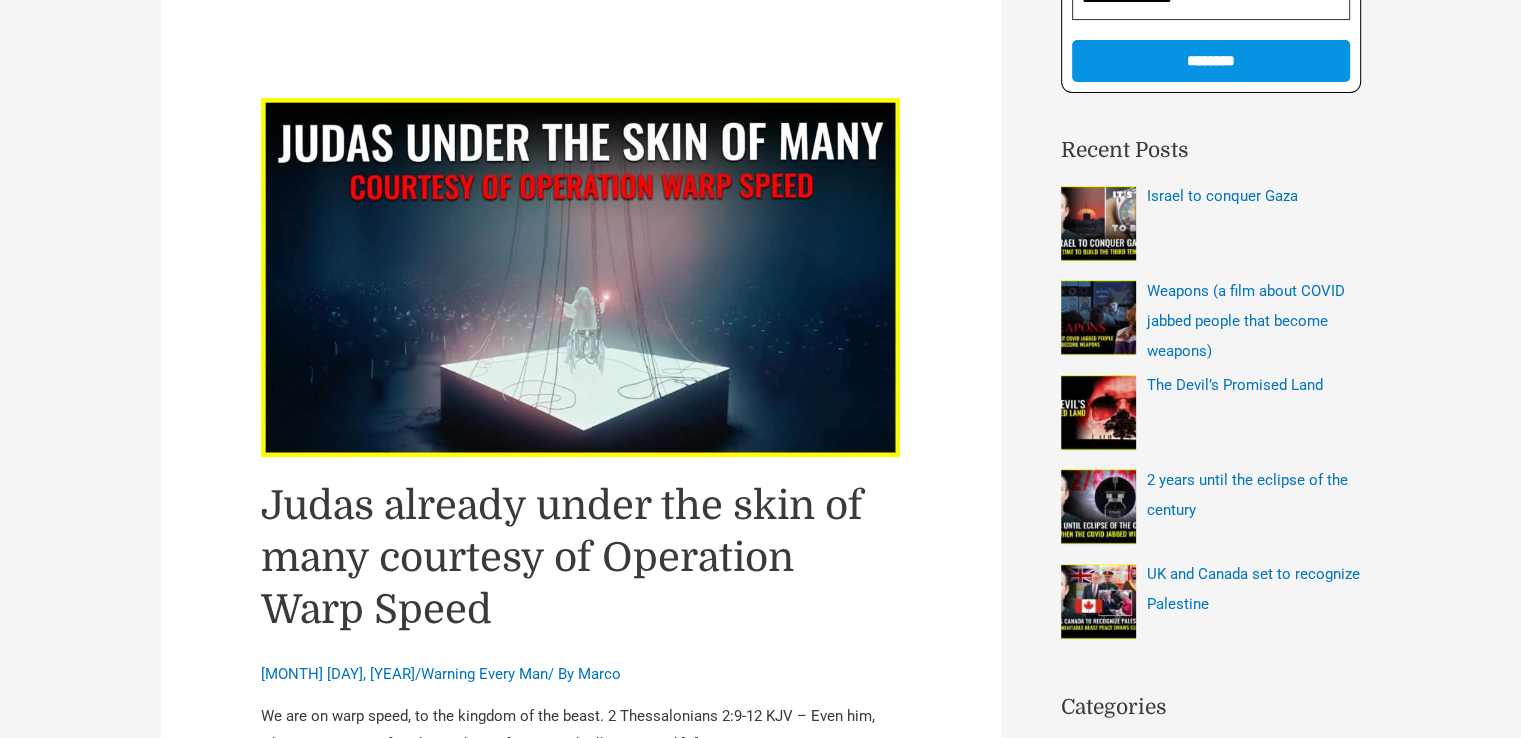 scroll, scrollTop: 600, scrollLeft: 0, axis: vertical 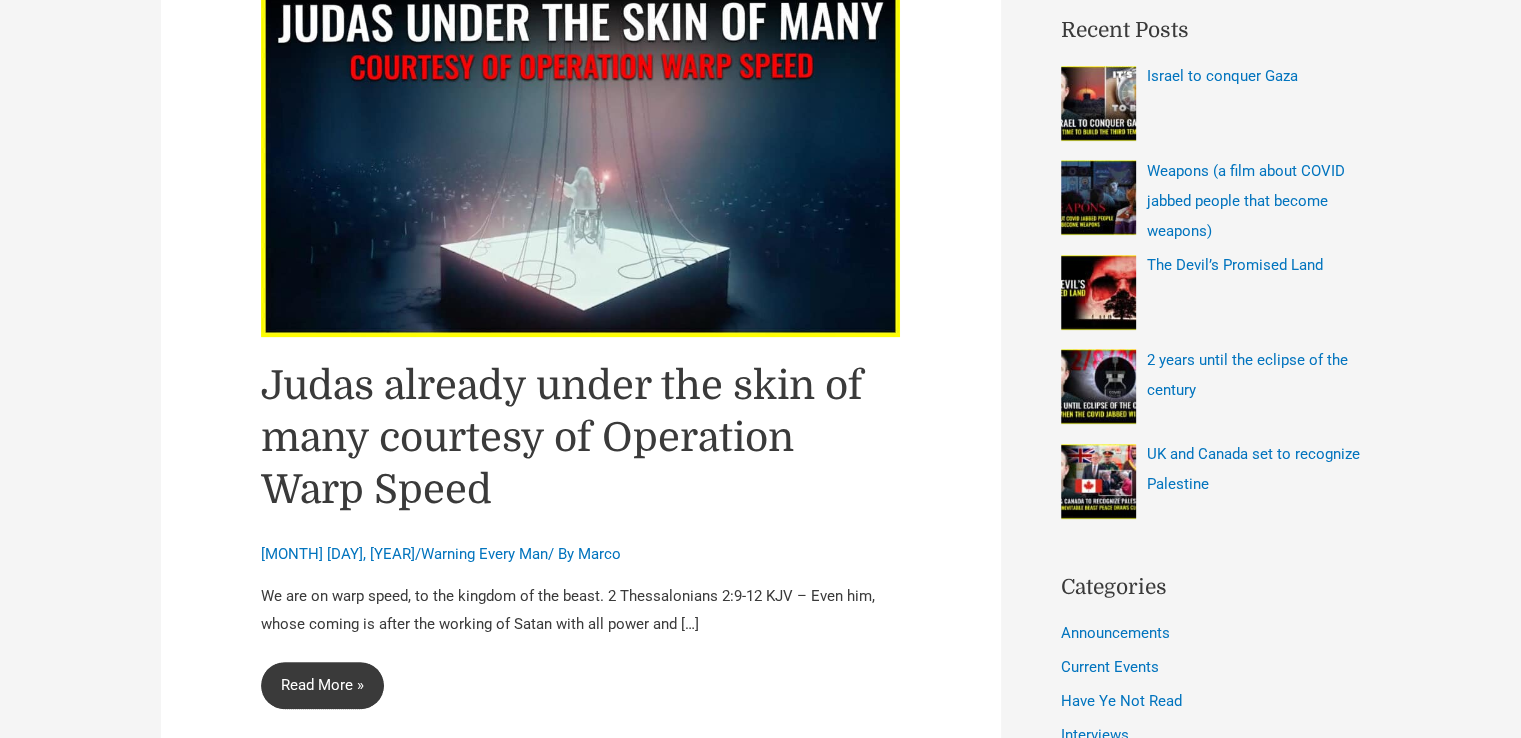 click on "Judas already under the skin of many courtesy of Operation Warp Speed  Read More »" at bounding box center [322, 686] 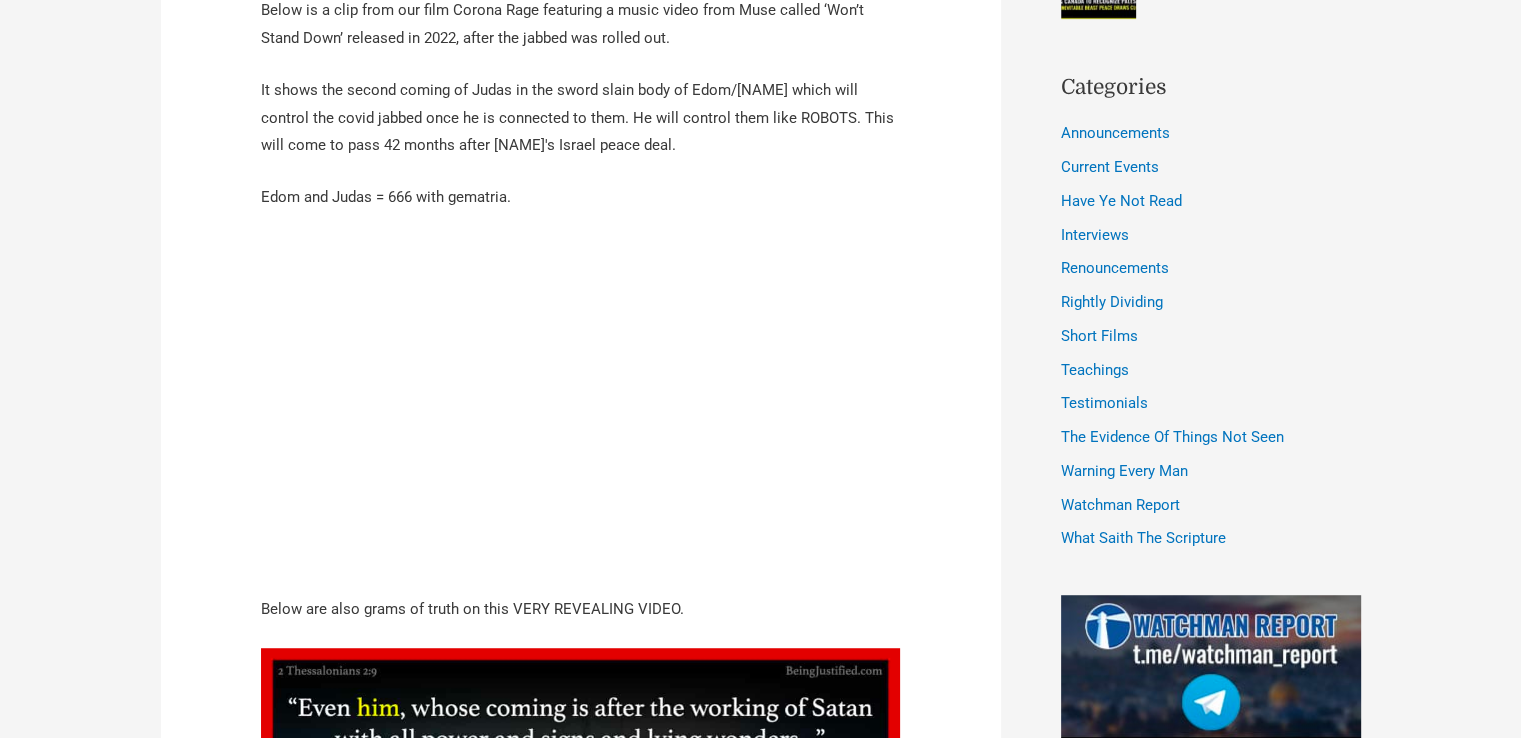 scroll, scrollTop: 1200, scrollLeft: 0, axis: vertical 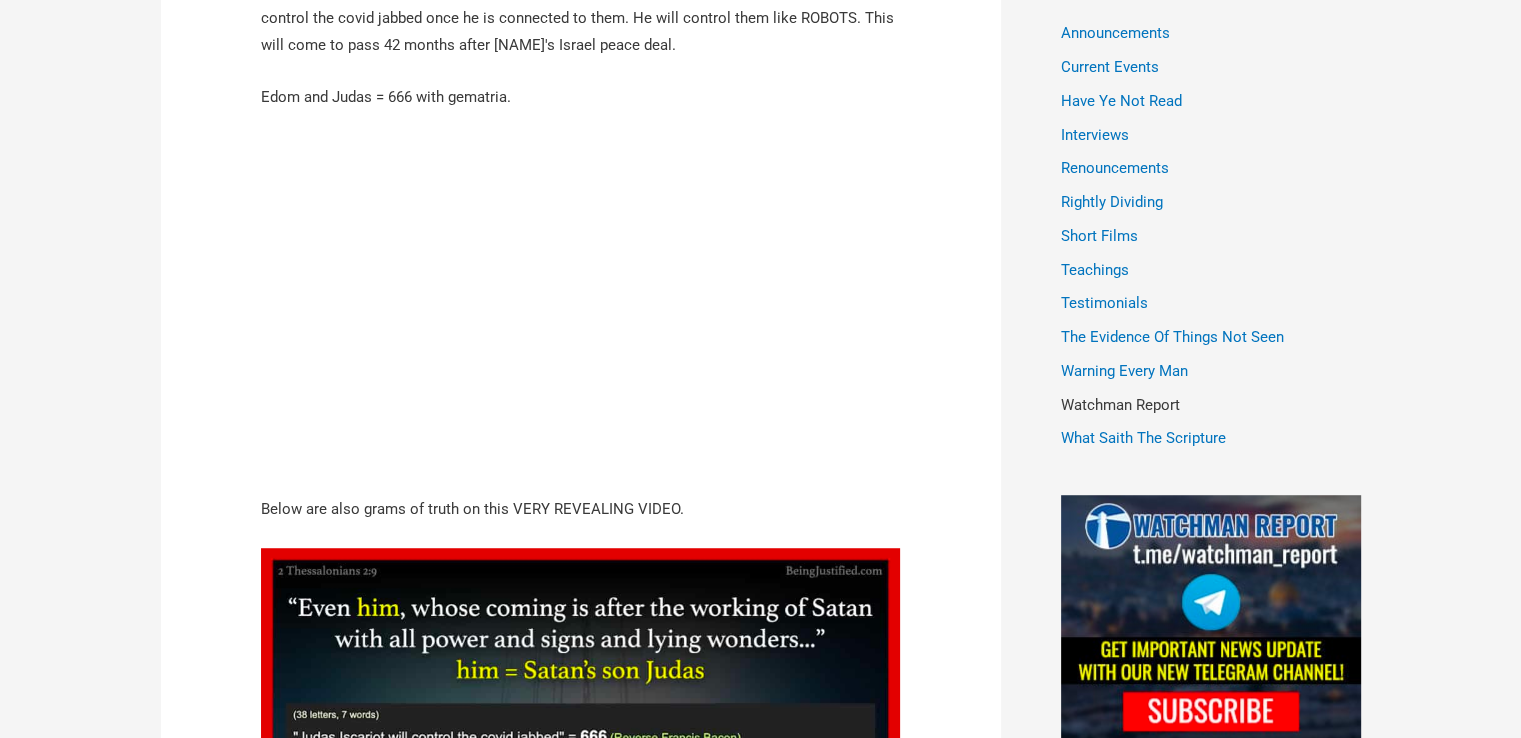 drag, startPoint x: 1415, startPoint y: 461, endPoint x: 1081, endPoint y: 397, distance: 340.07648 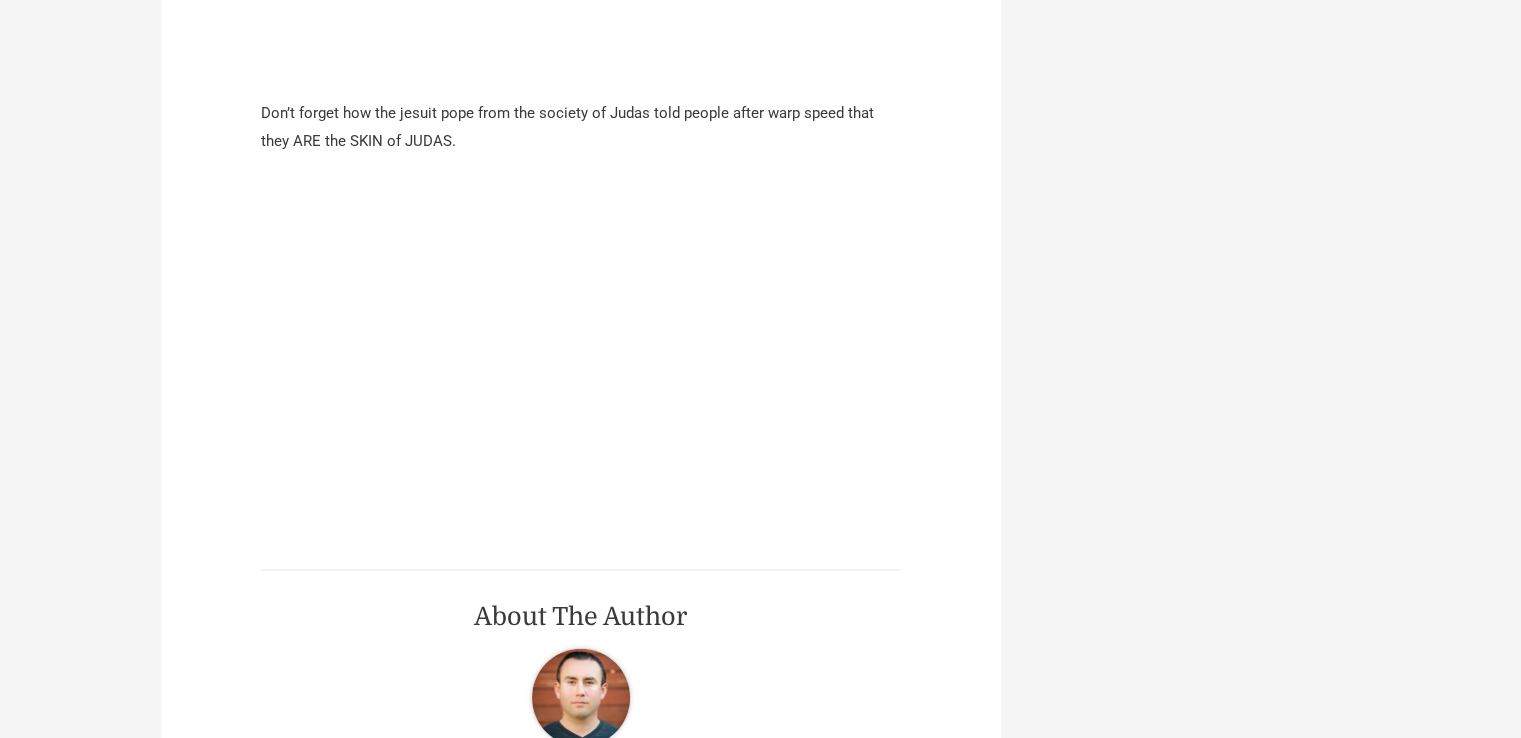 scroll, scrollTop: 4600, scrollLeft: 0, axis: vertical 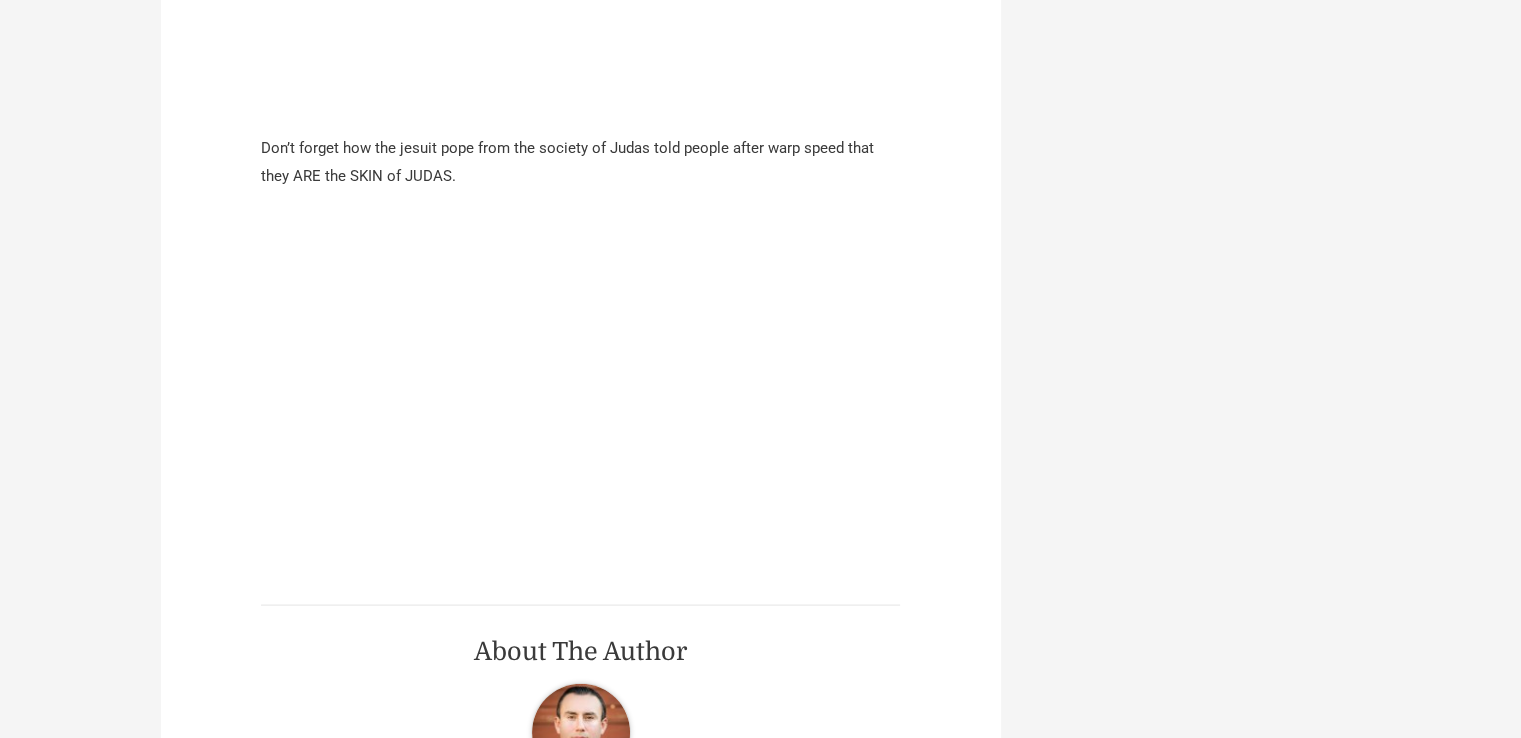 click on "Judas already under the skin of many courtesy of Operation Warp Speed  January 28, 2025   /  Warning Every Man  / By
Marco
We are on warp speed, to the kingdom of the beast." at bounding box center [761, -784] 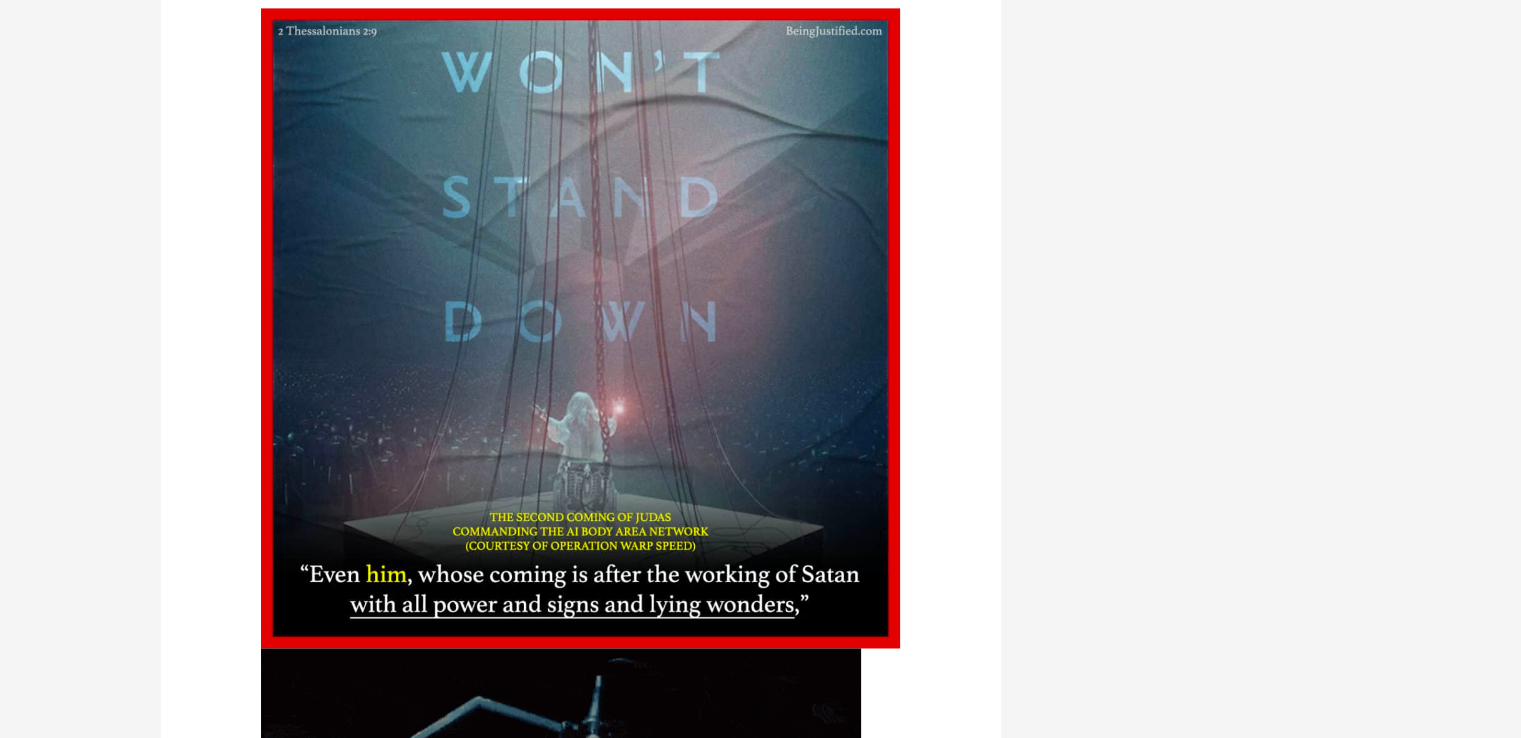 scroll, scrollTop: 0, scrollLeft: 0, axis: both 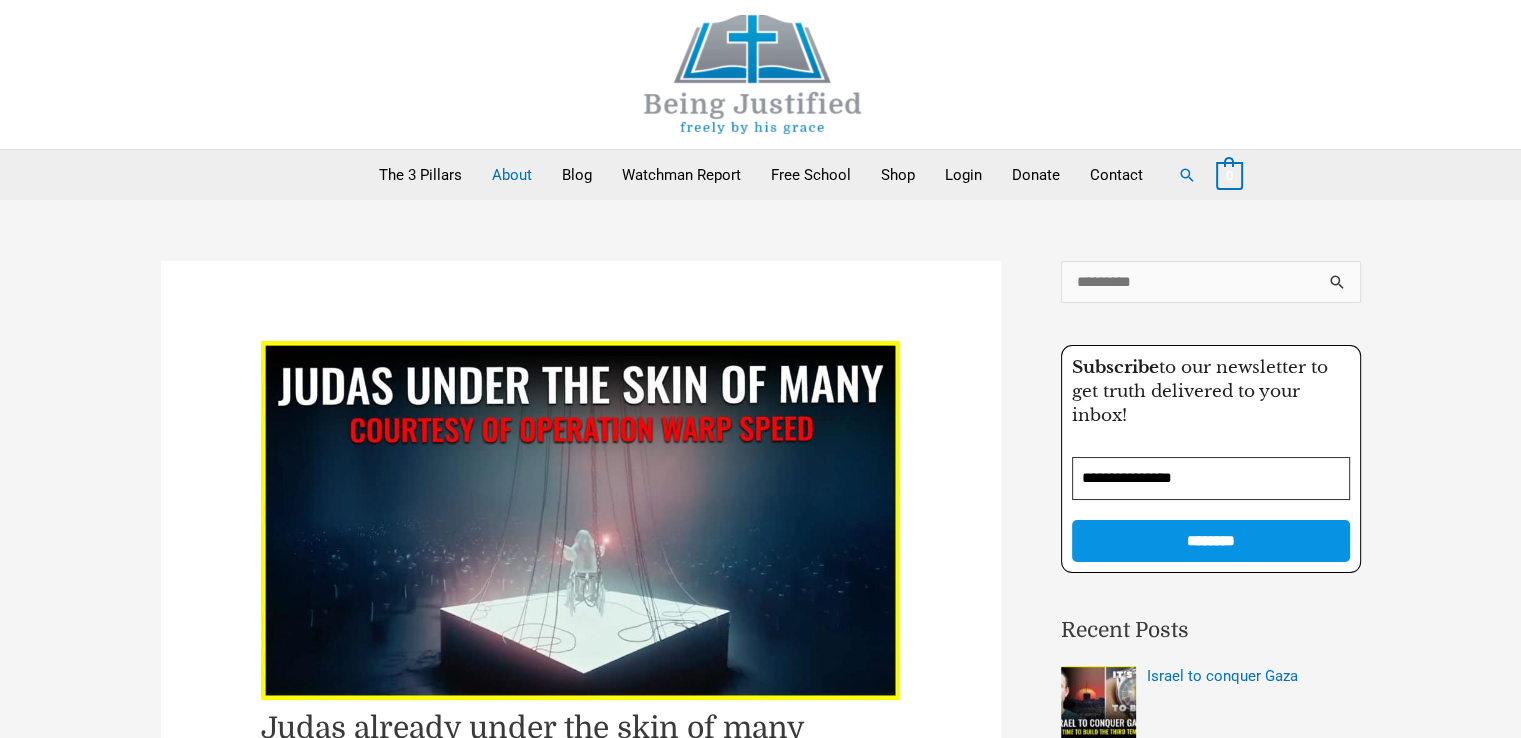 click on "About" at bounding box center (512, 175) 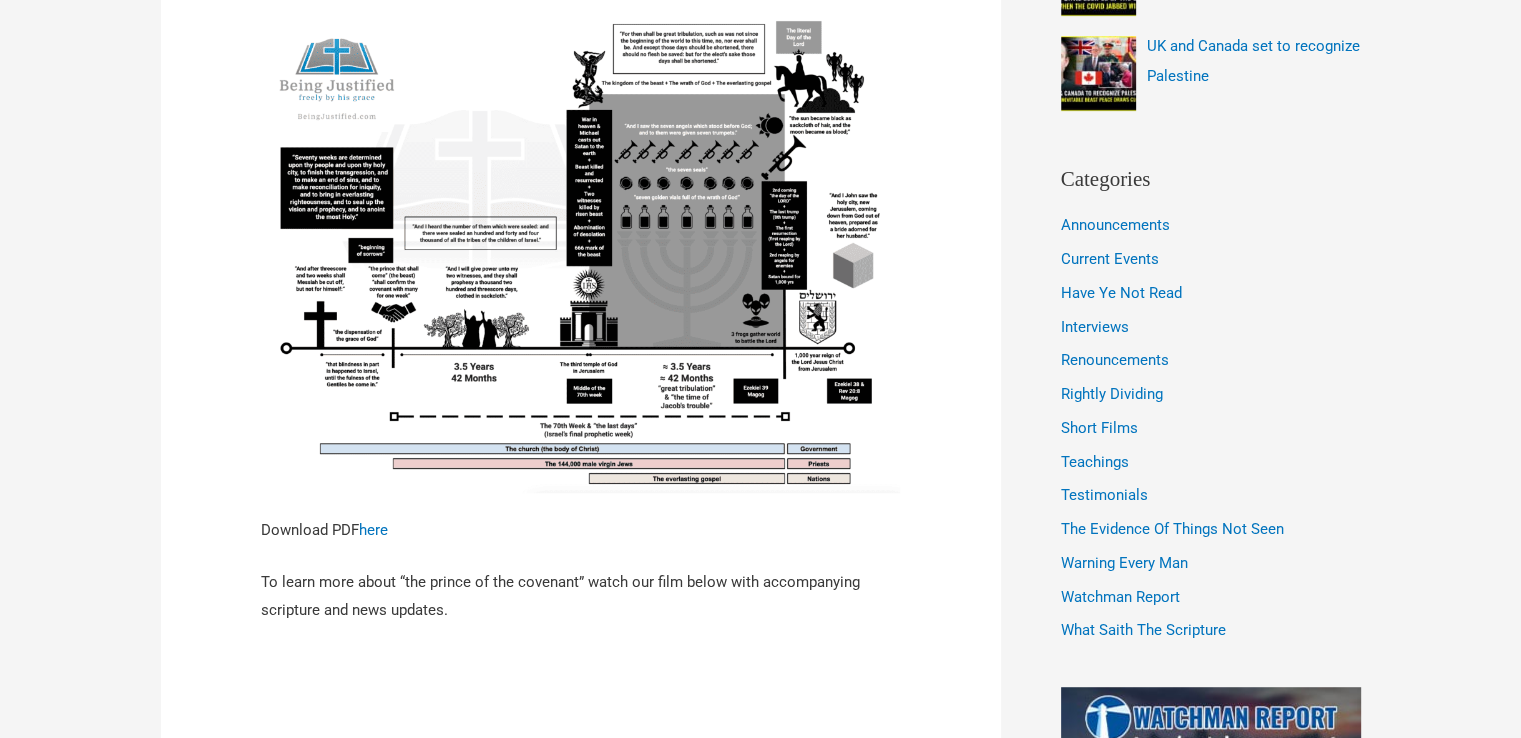 scroll, scrollTop: 900, scrollLeft: 0, axis: vertical 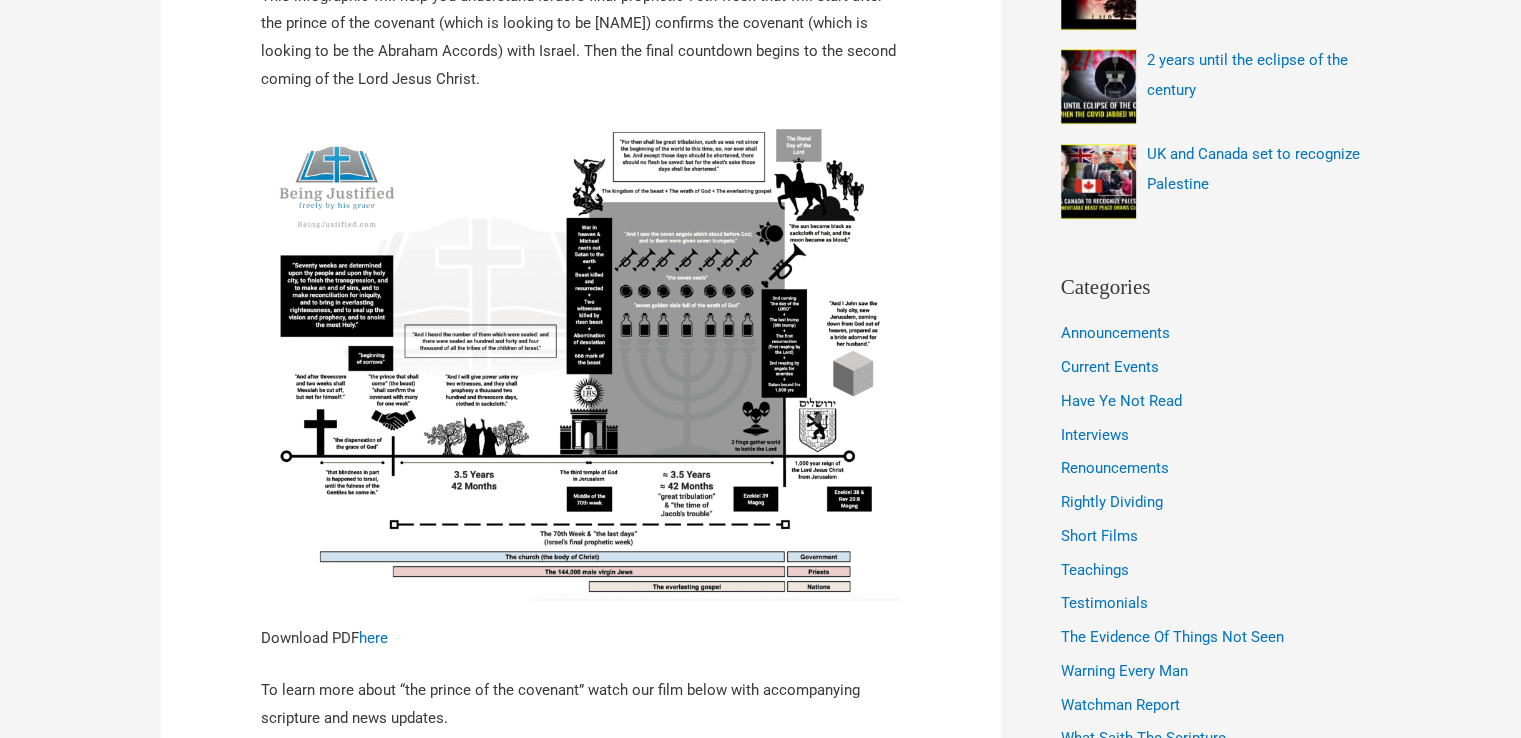 click at bounding box center (581, 359) 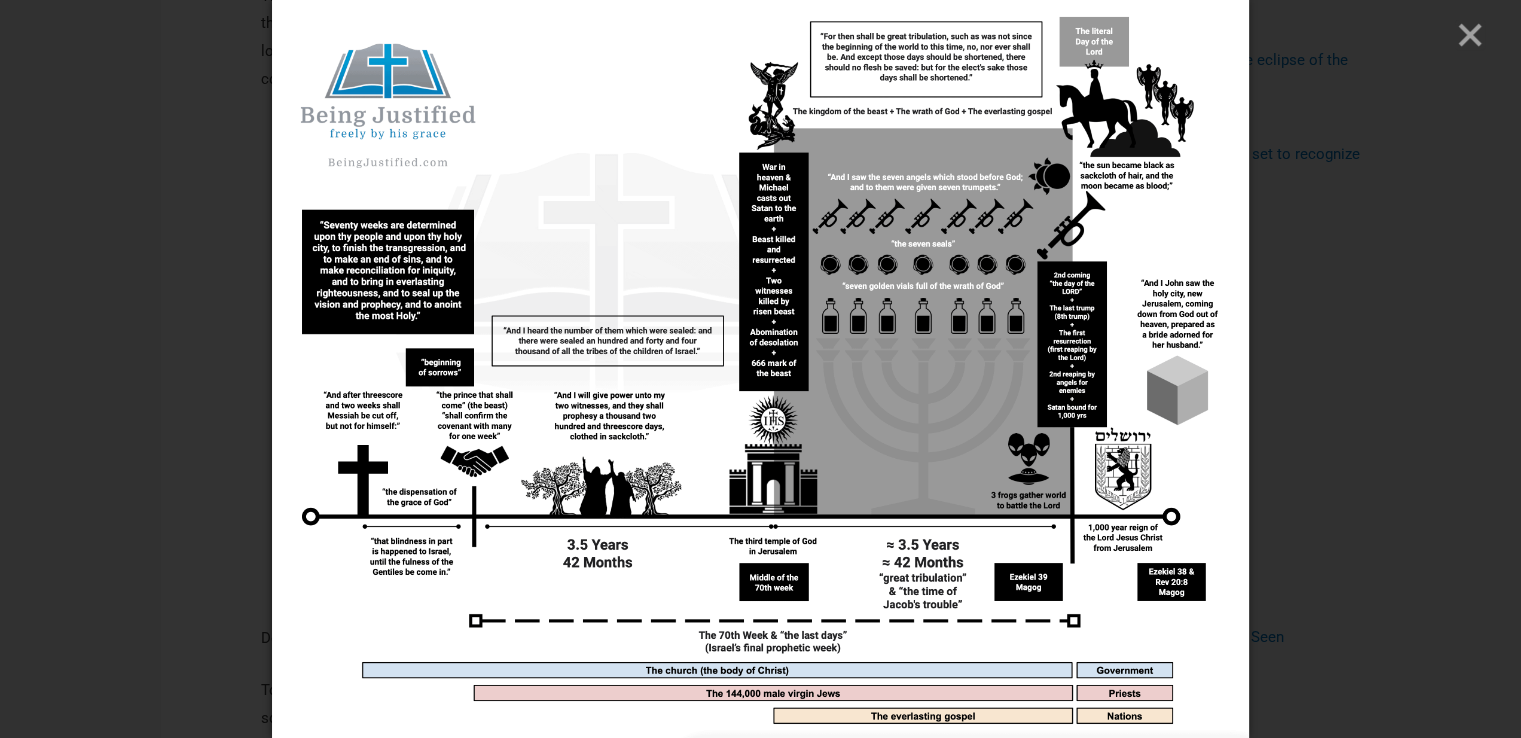 click 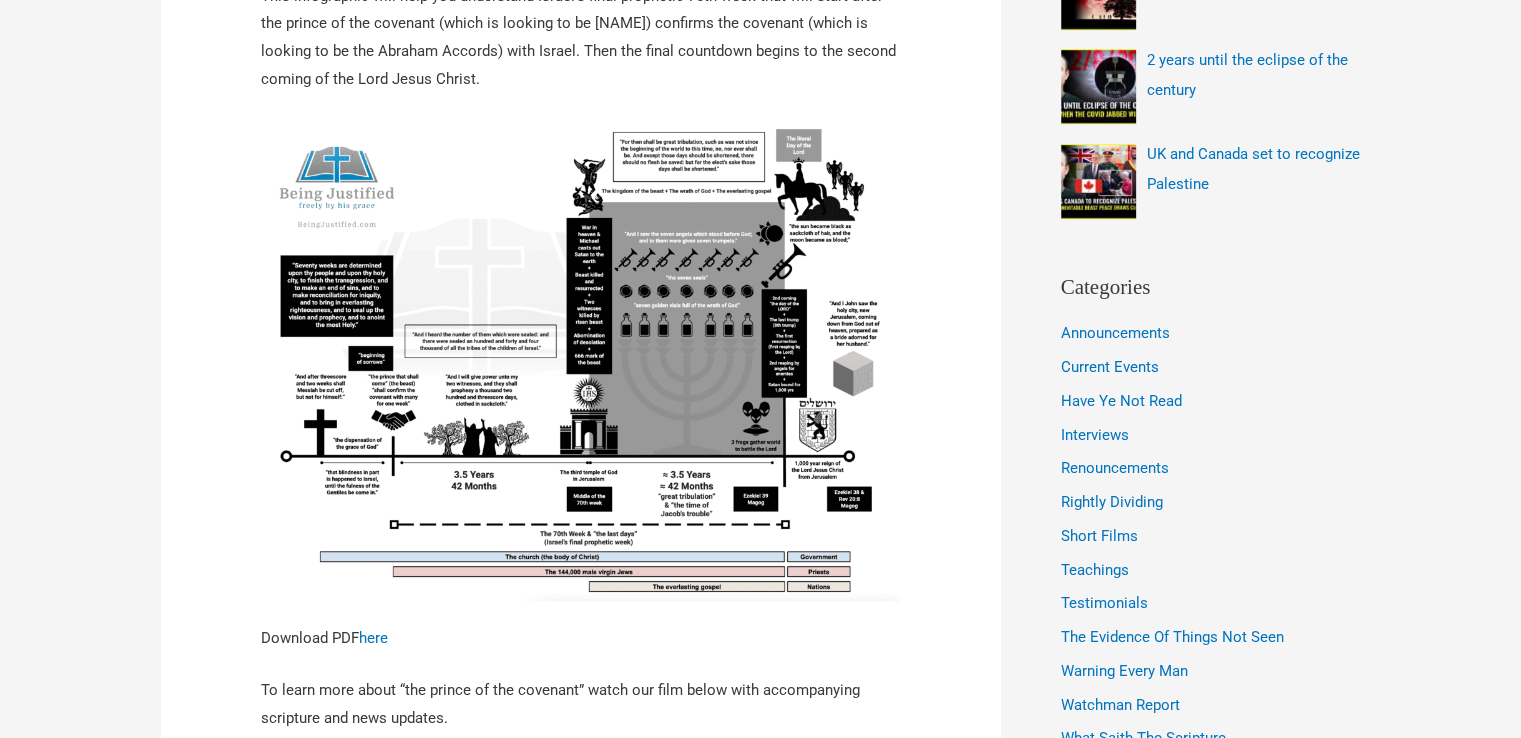 click at bounding box center [581, 359] 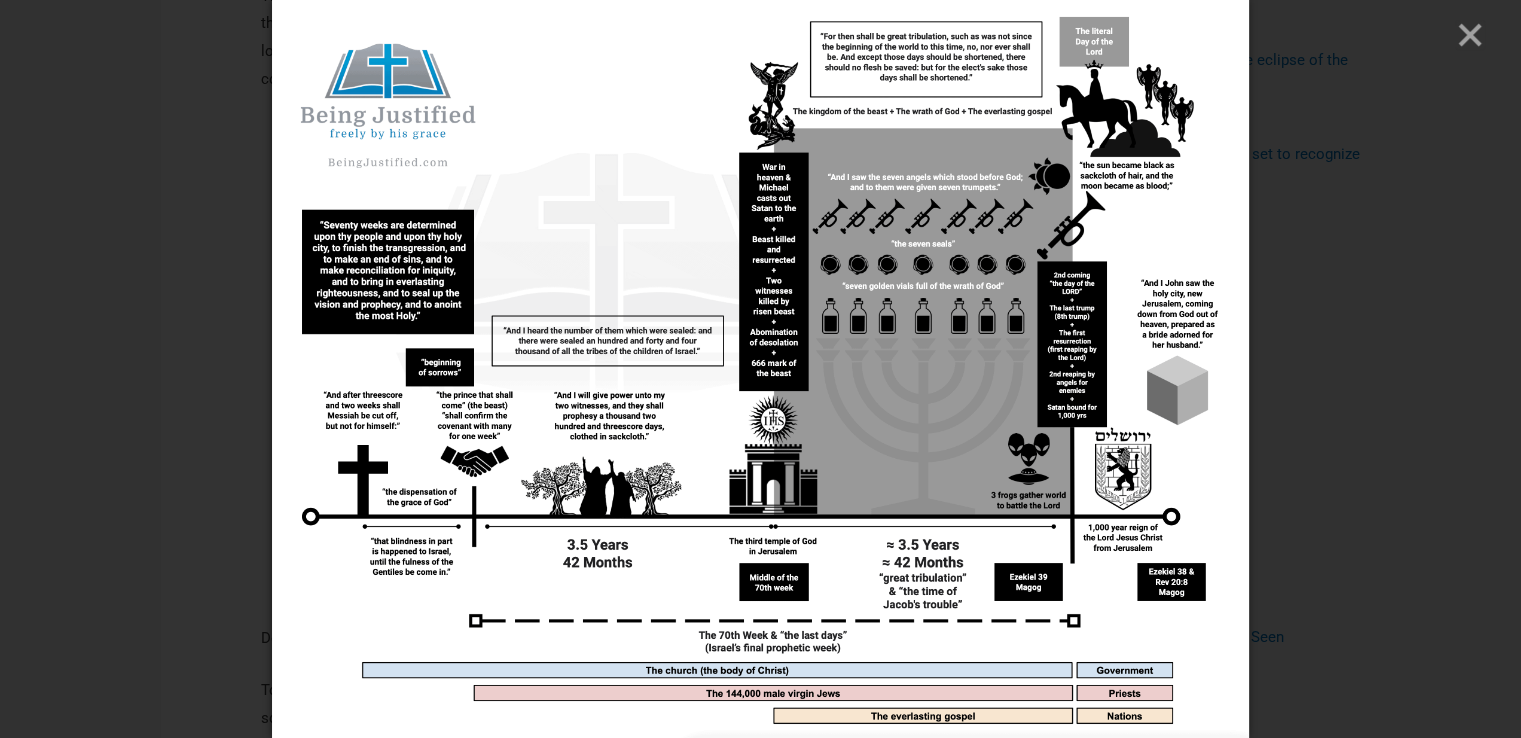 click at bounding box center (760, 369) 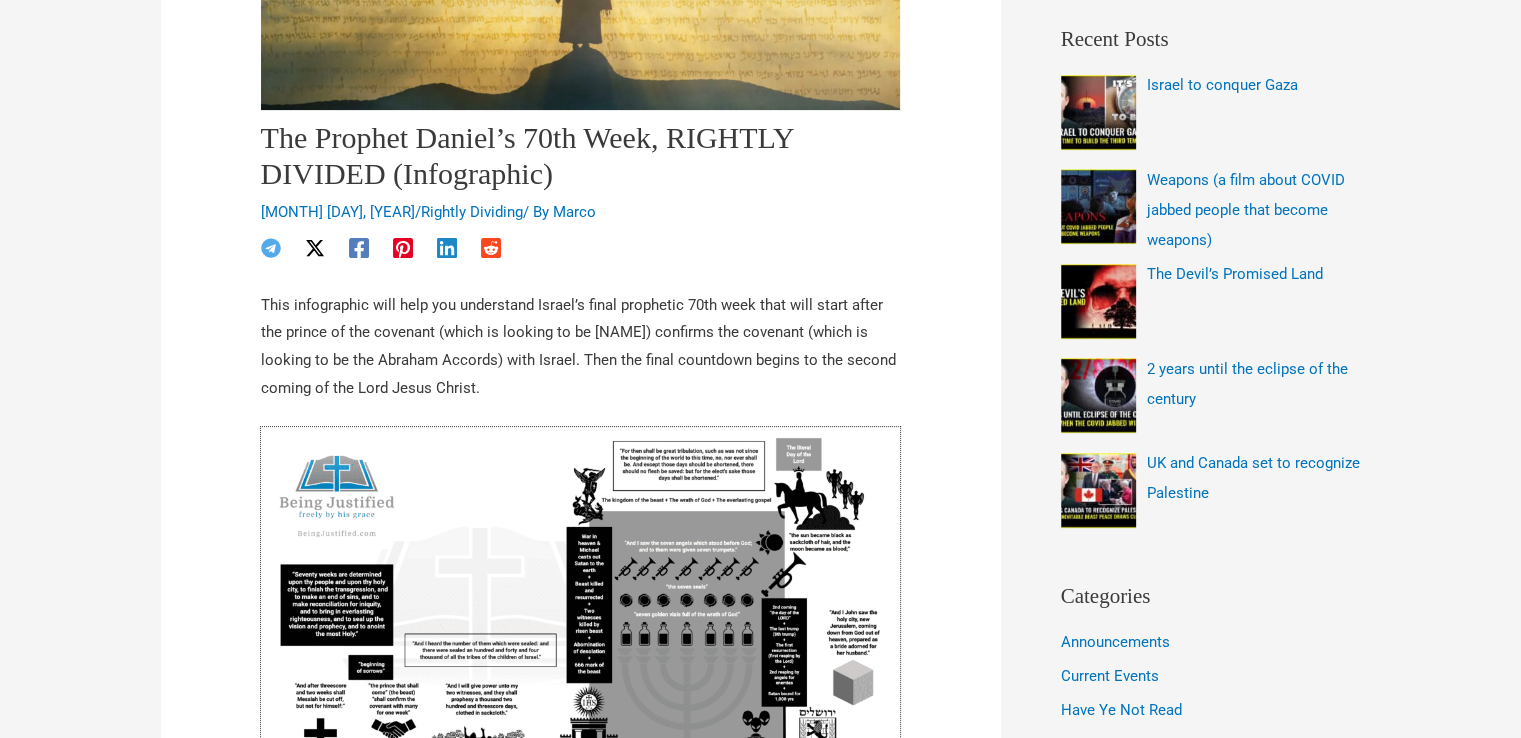 scroll, scrollTop: 500, scrollLeft: 0, axis: vertical 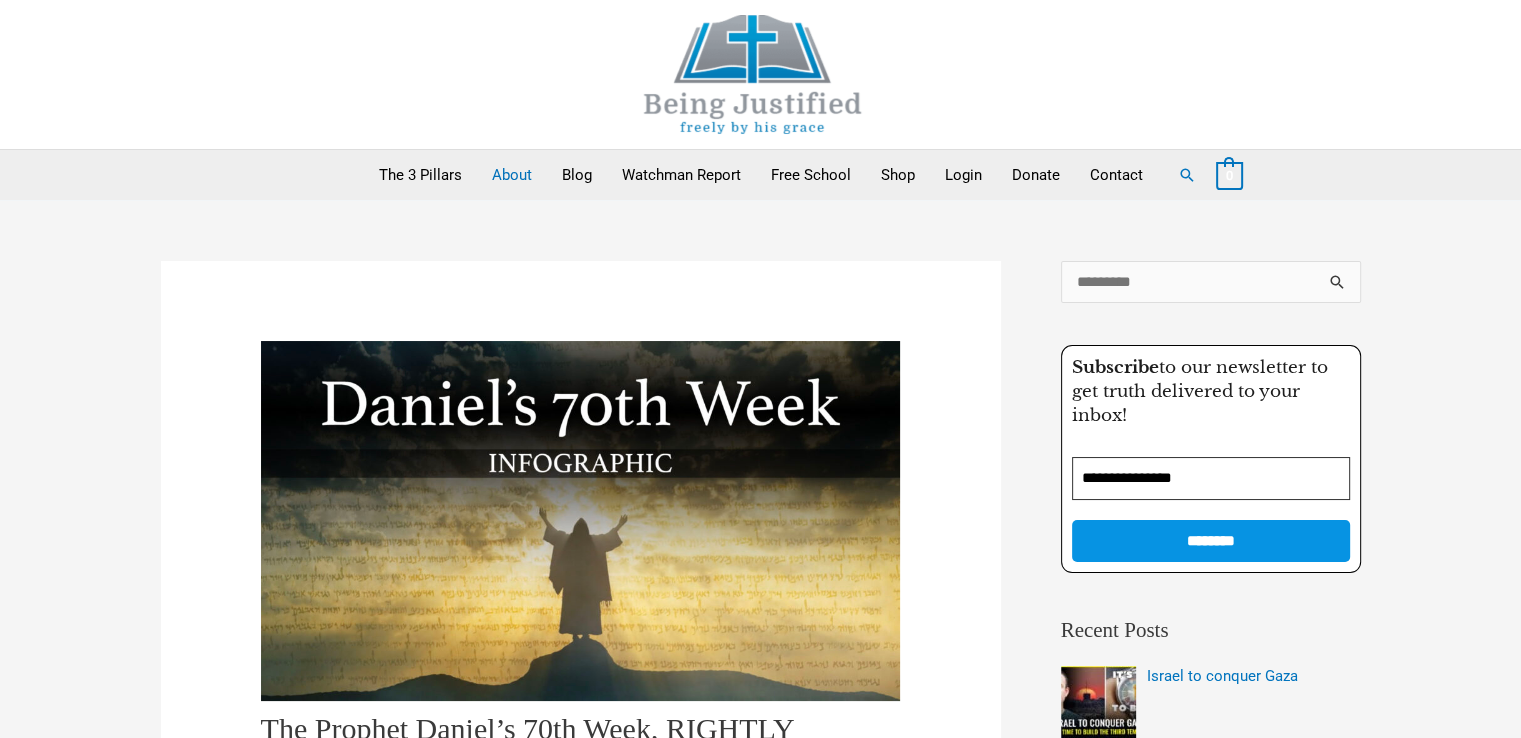 click on "About" at bounding box center [512, 175] 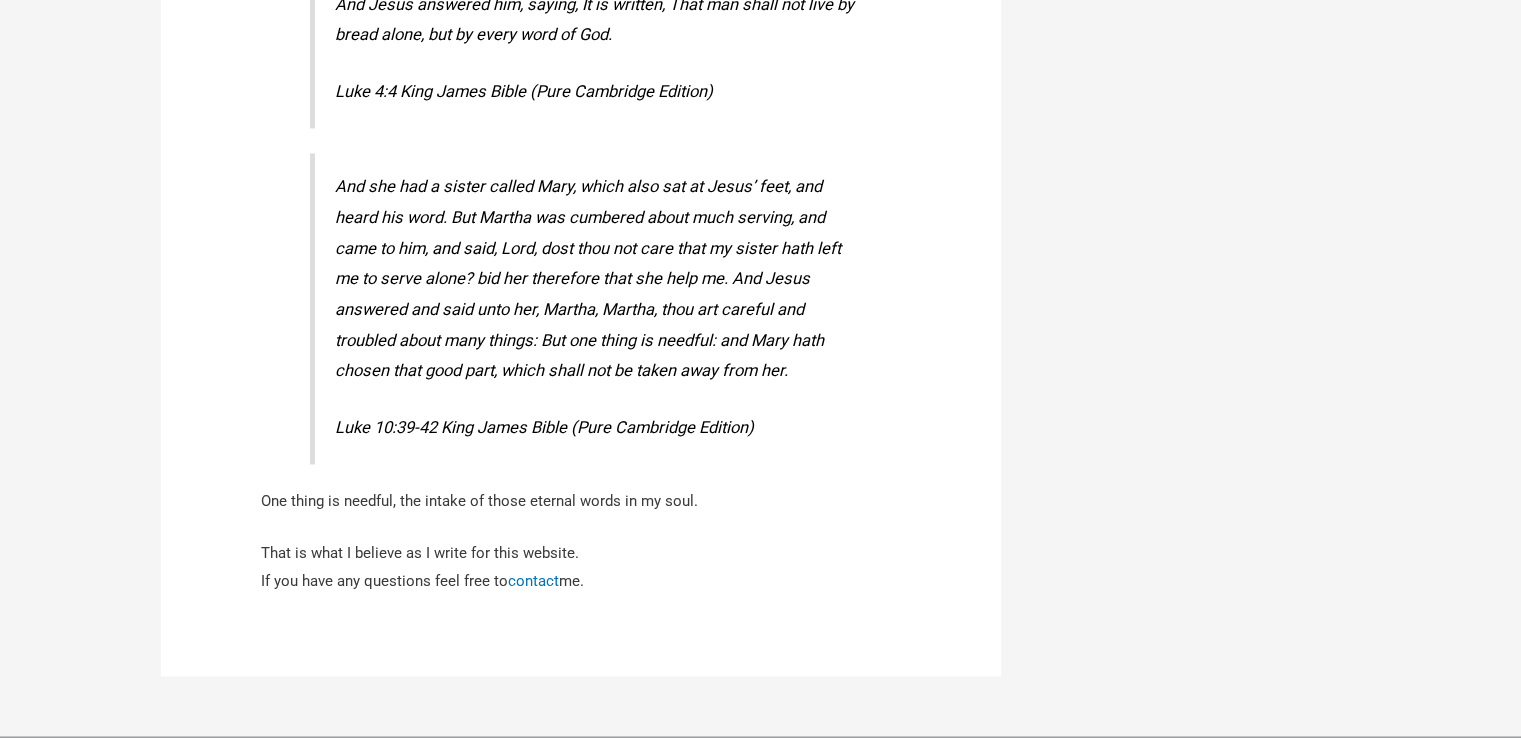 scroll, scrollTop: 3500, scrollLeft: 0, axis: vertical 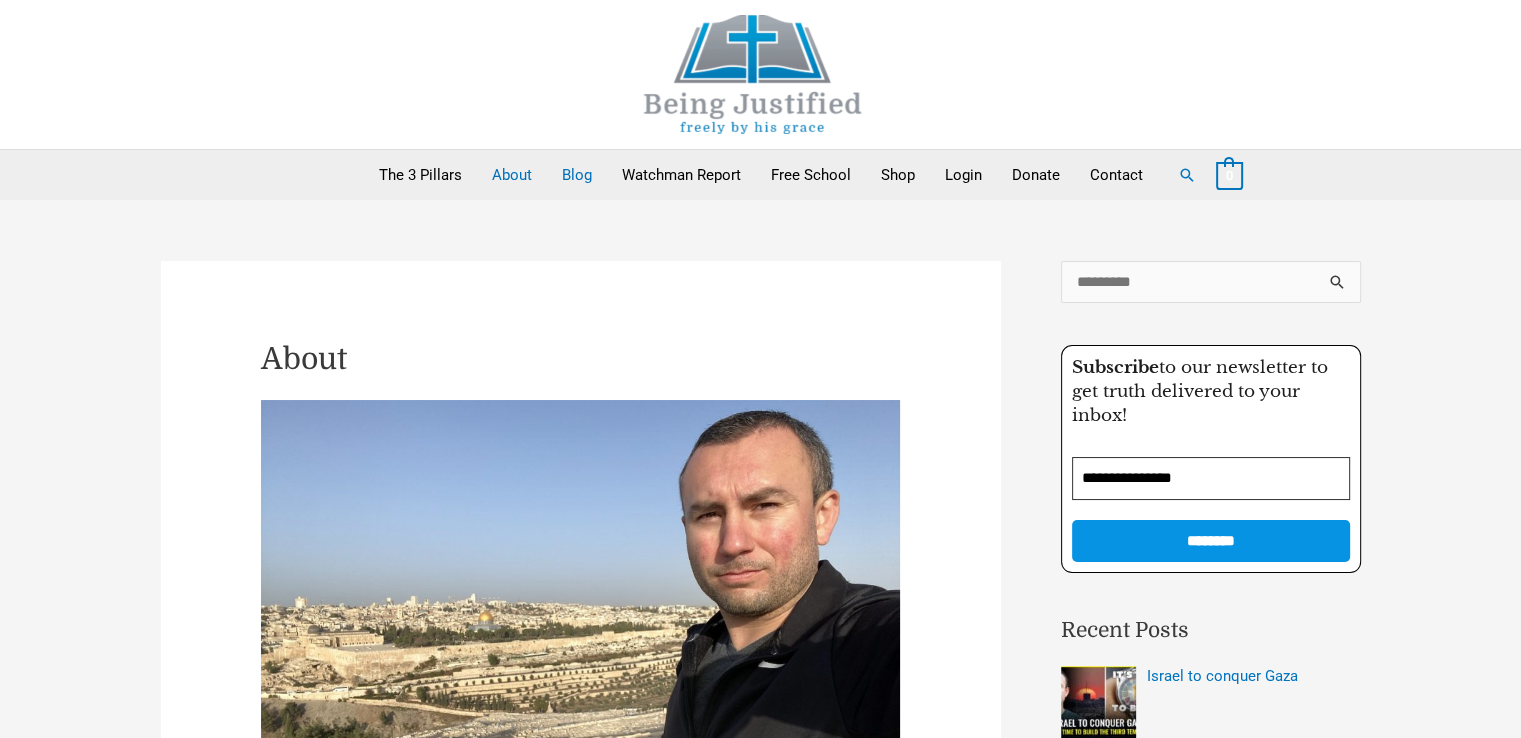 click on "Blog" at bounding box center [577, 175] 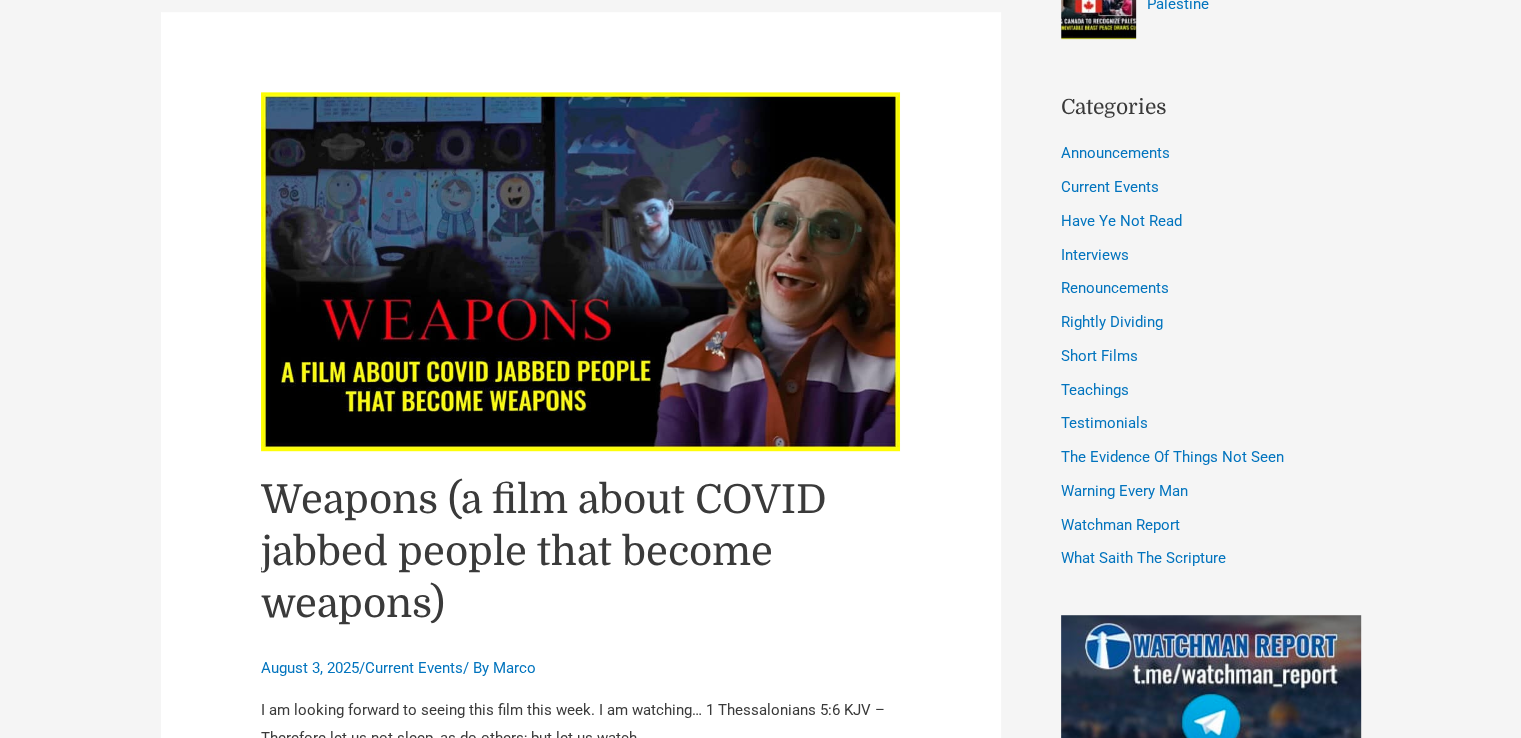 scroll, scrollTop: 1200, scrollLeft: 0, axis: vertical 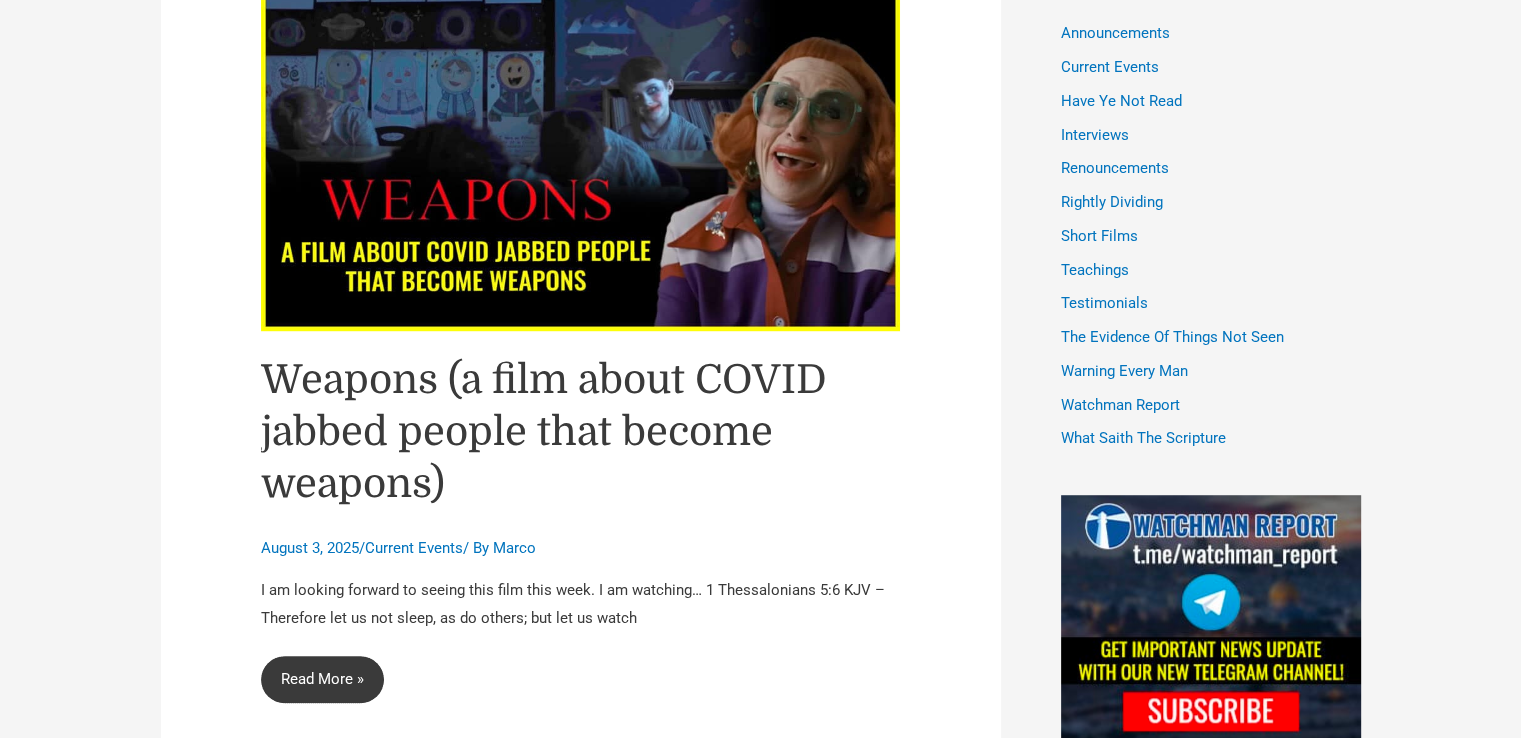 click on "Weapons (a film about COVID jabbed people that become weapons)  Read More »" at bounding box center [322, 680] 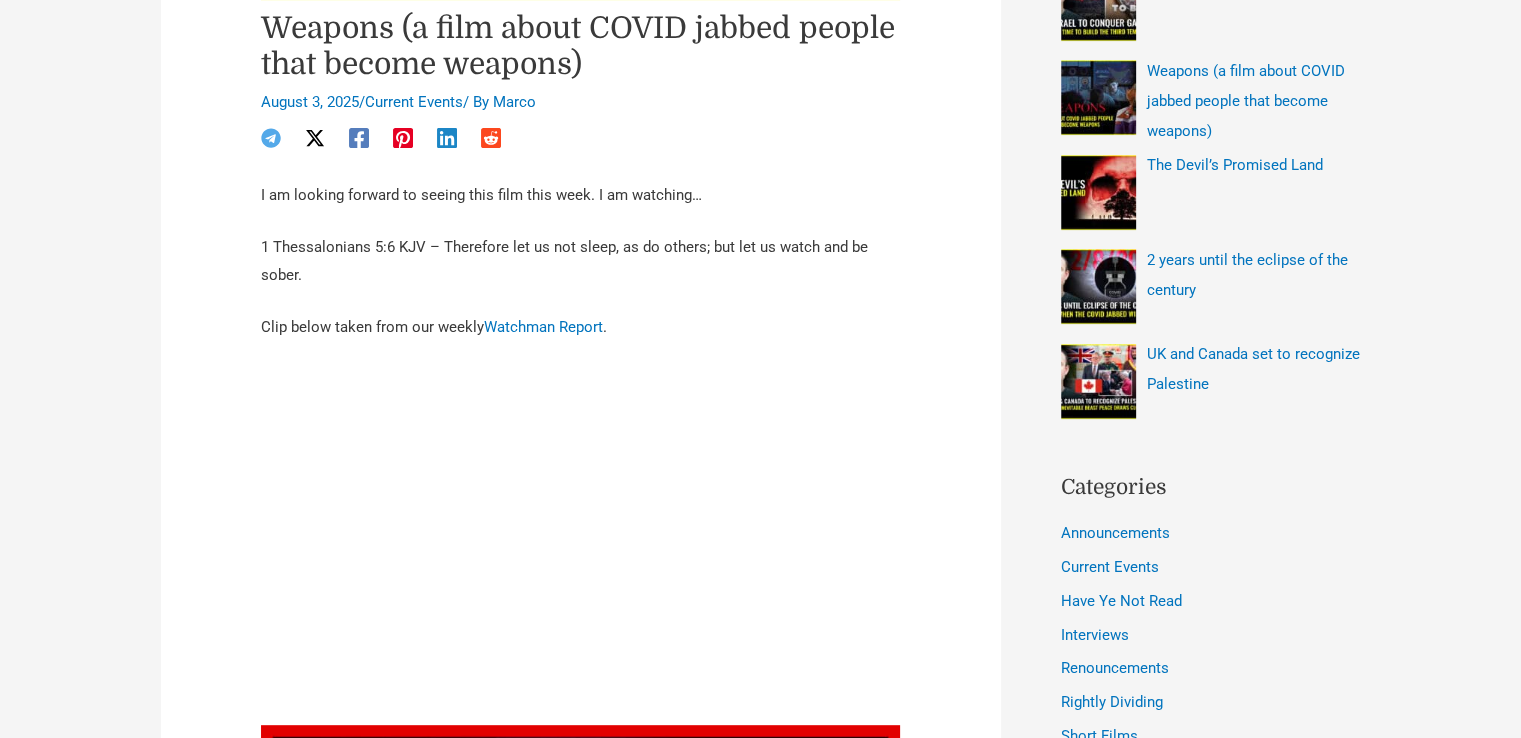 scroll, scrollTop: 800, scrollLeft: 0, axis: vertical 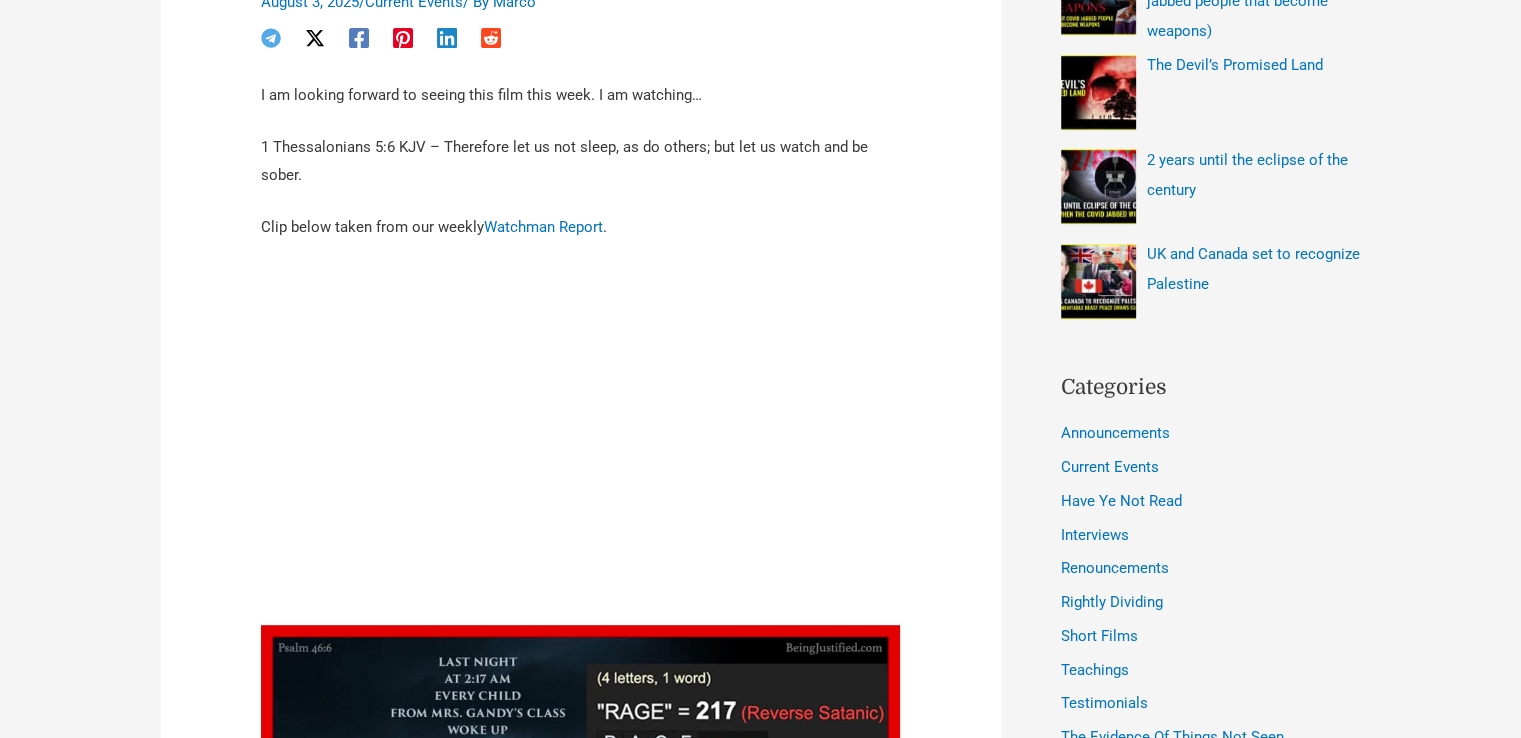 click on "Weapons (a film about COVID jabbed people that become weapons) [MONTH] [NUMBER], [YEAR] / Current Events / By [PERSON]" at bounding box center [760, 2531] 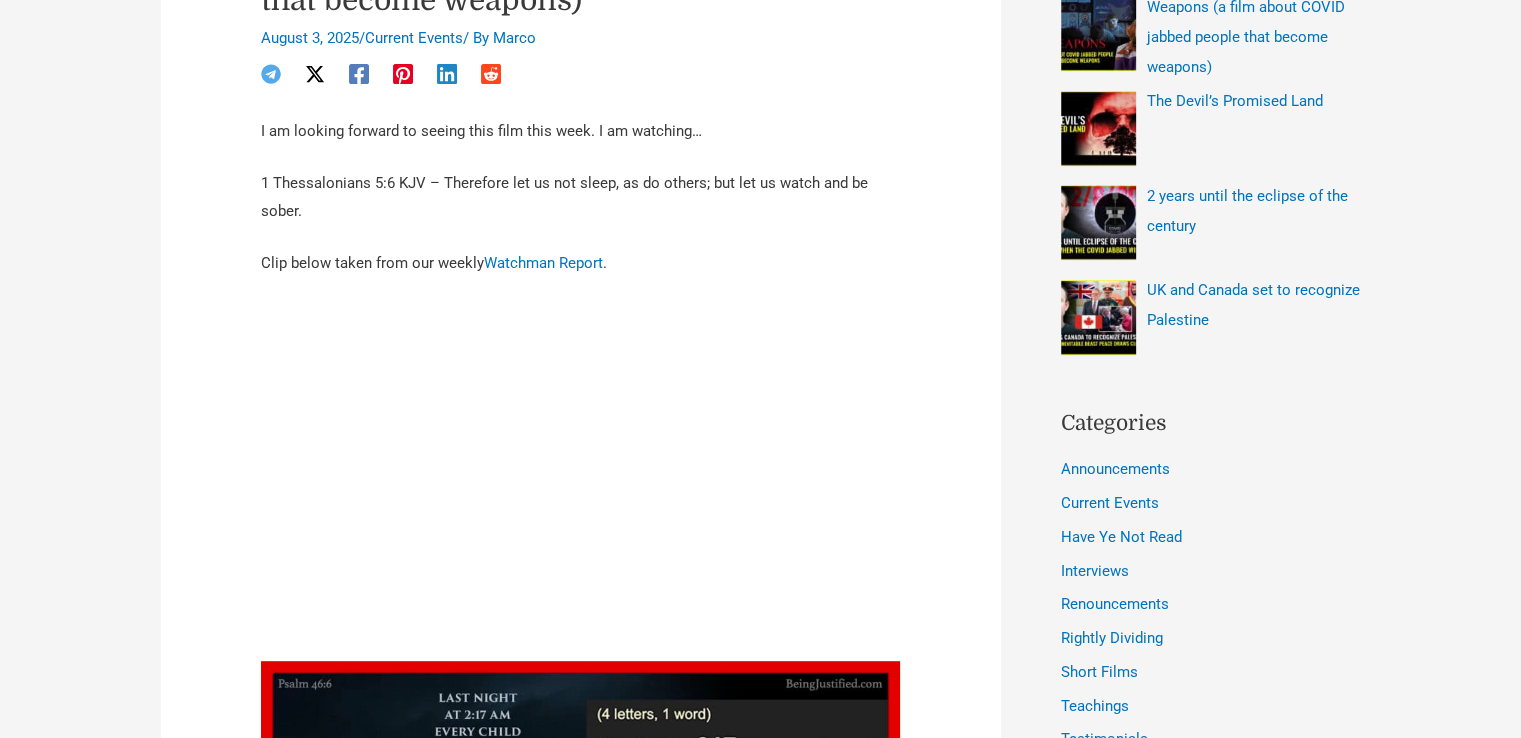 scroll, scrollTop: 800, scrollLeft: 0, axis: vertical 